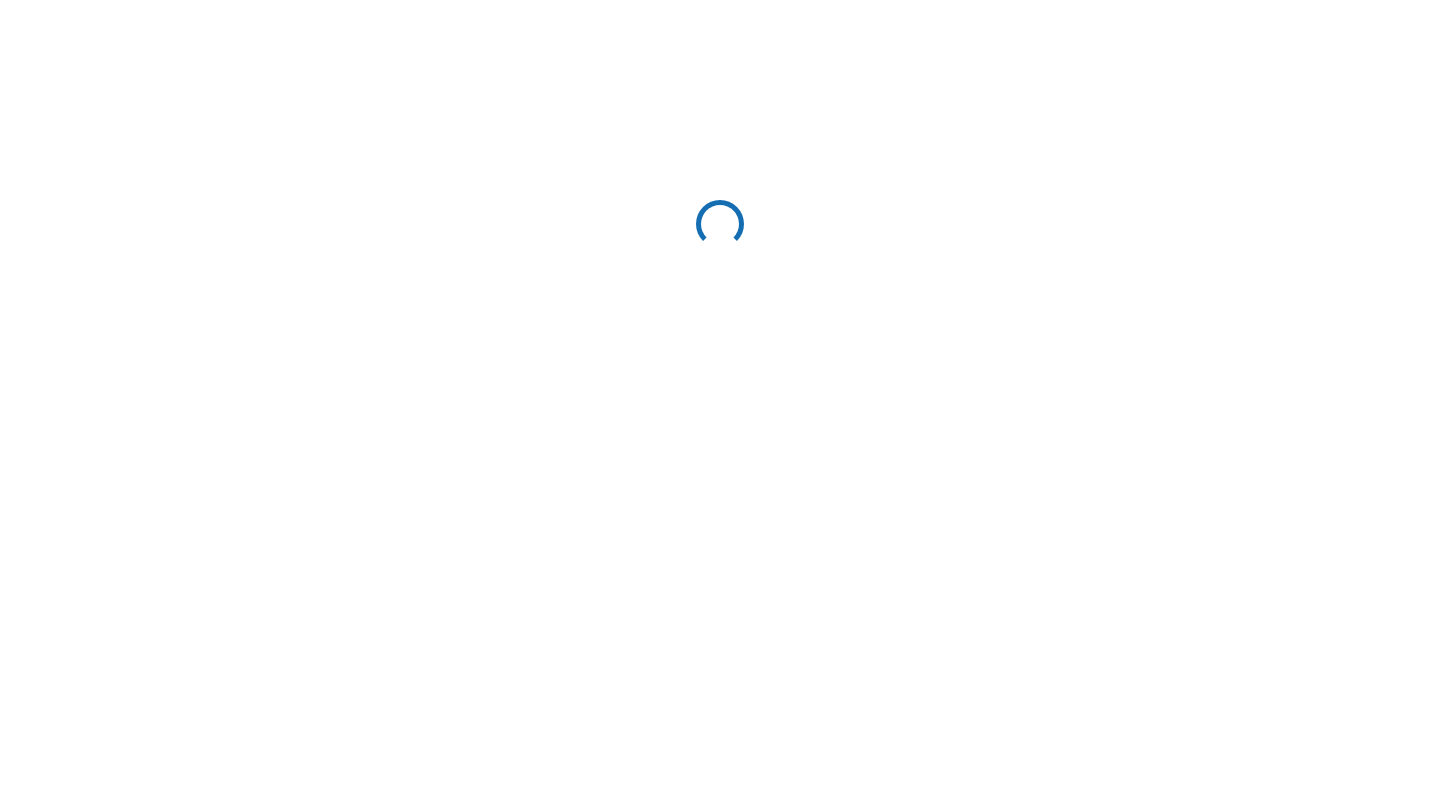 scroll, scrollTop: 0, scrollLeft: 0, axis: both 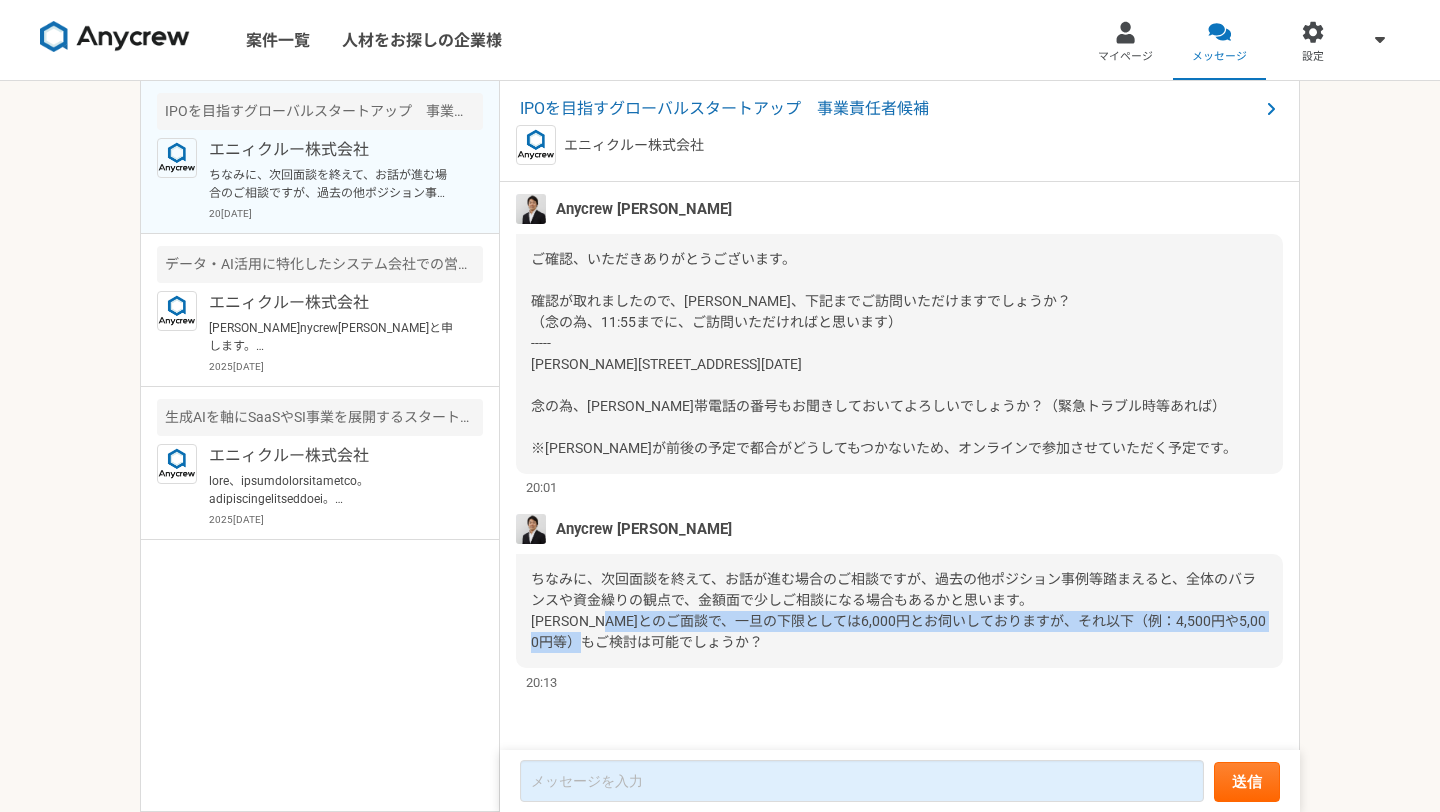 drag, startPoint x: 656, startPoint y: 623, endPoint x: 654, endPoint y: 638, distance: 15.132746 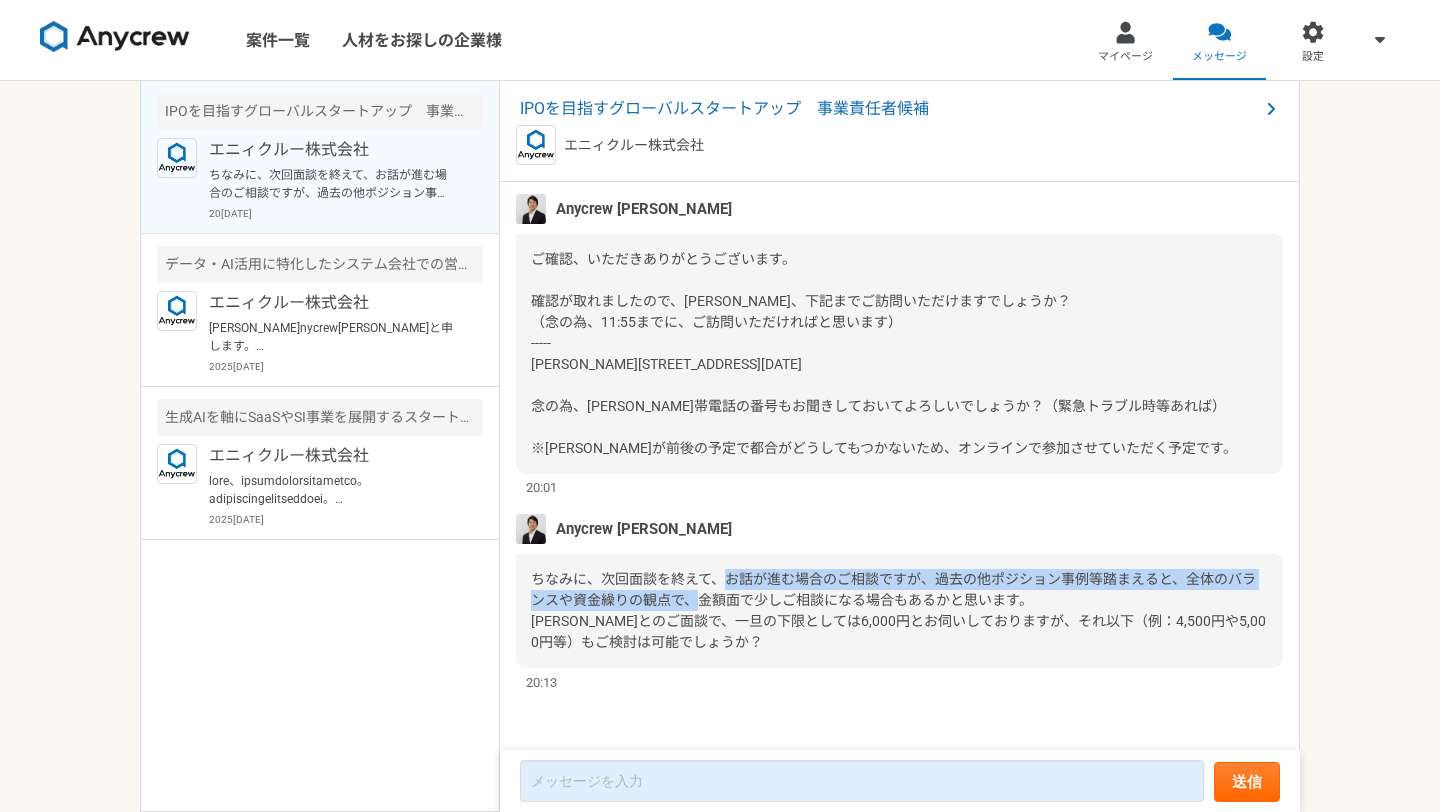 drag, startPoint x: 727, startPoint y: 583, endPoint x: 689, endPoint y: 598, distance: 40.853397 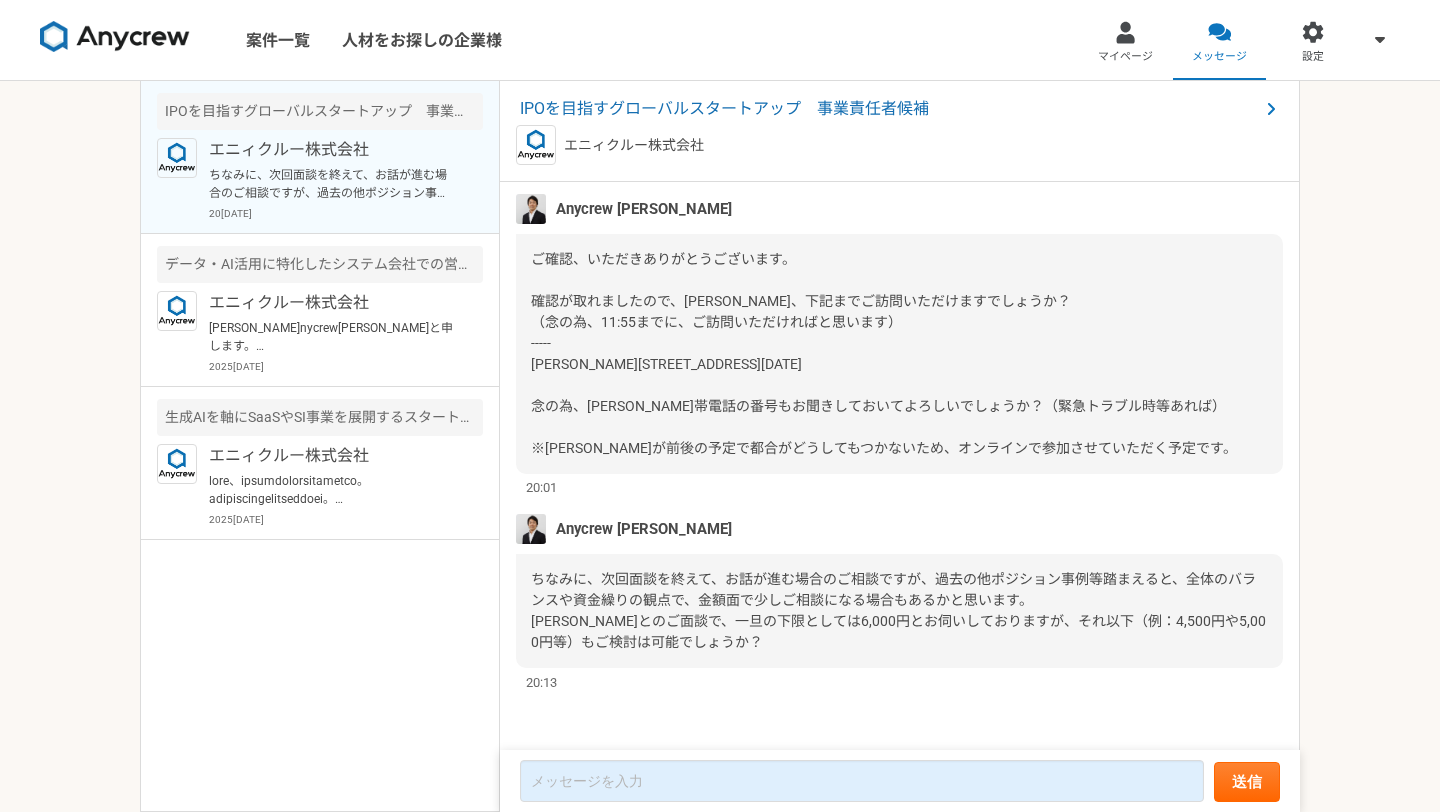 click on "ちなみに、次回面談を終えて、お話が進む場合のご相談ですが、過去の他ポジション事例等踏まえると、全体のバランスや資金繰りの観点で、金額面で少しご相談になる場合もあるかと思います。
[PERSON_NAME]とのご面談で、一旦の下限としては6,000円とお伺いしておりますが、それ以下（例：4,500円や5,000円等）もご検討は可能でしょうか？" at bounding box center [898, 610] 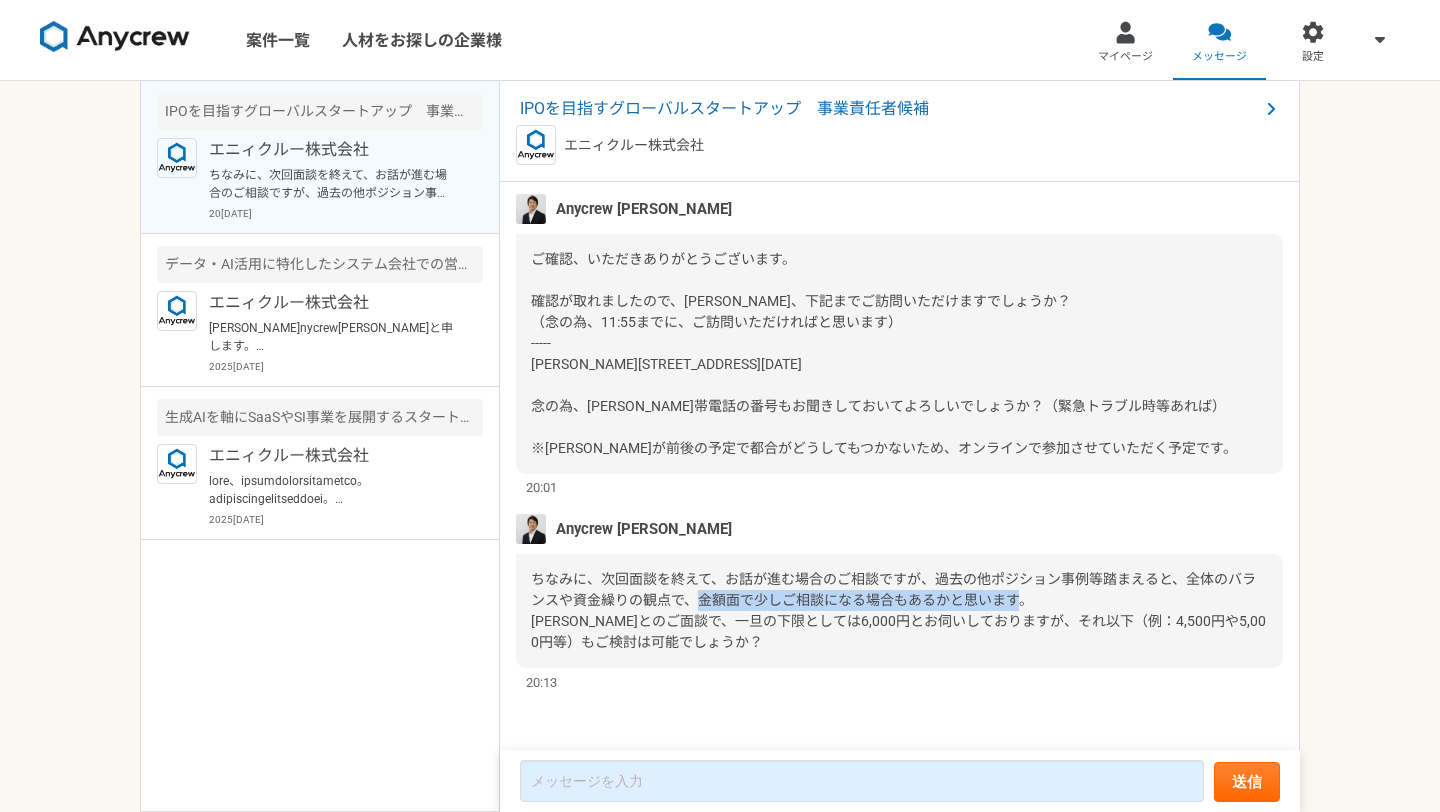 drag, startPoint x: 695, startPoint y: 605, endPoint x: 1017, endPoint y: 598, distance: 322.07608 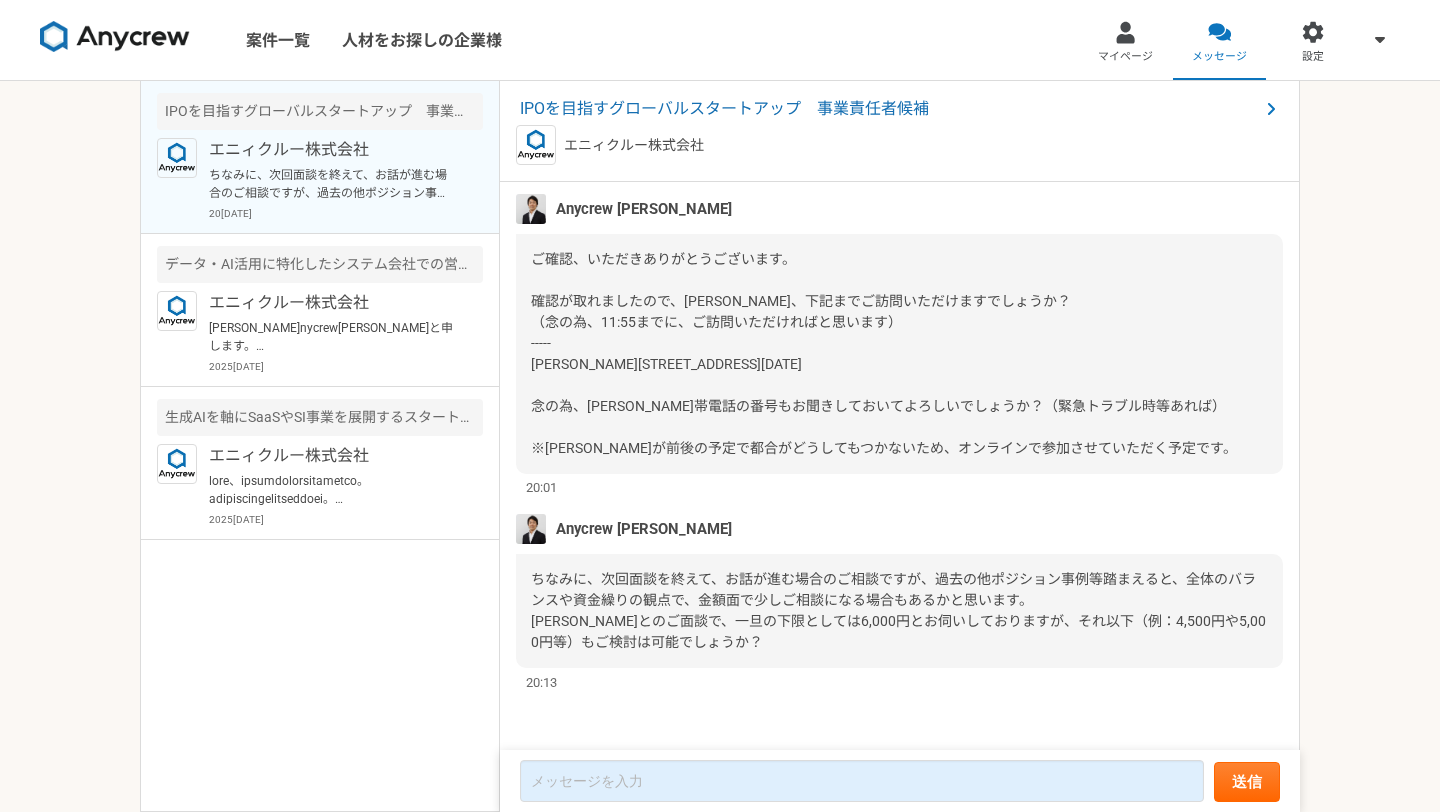 scroll, scrollTop: 2159, scrollLeft: 0, axis: vertical 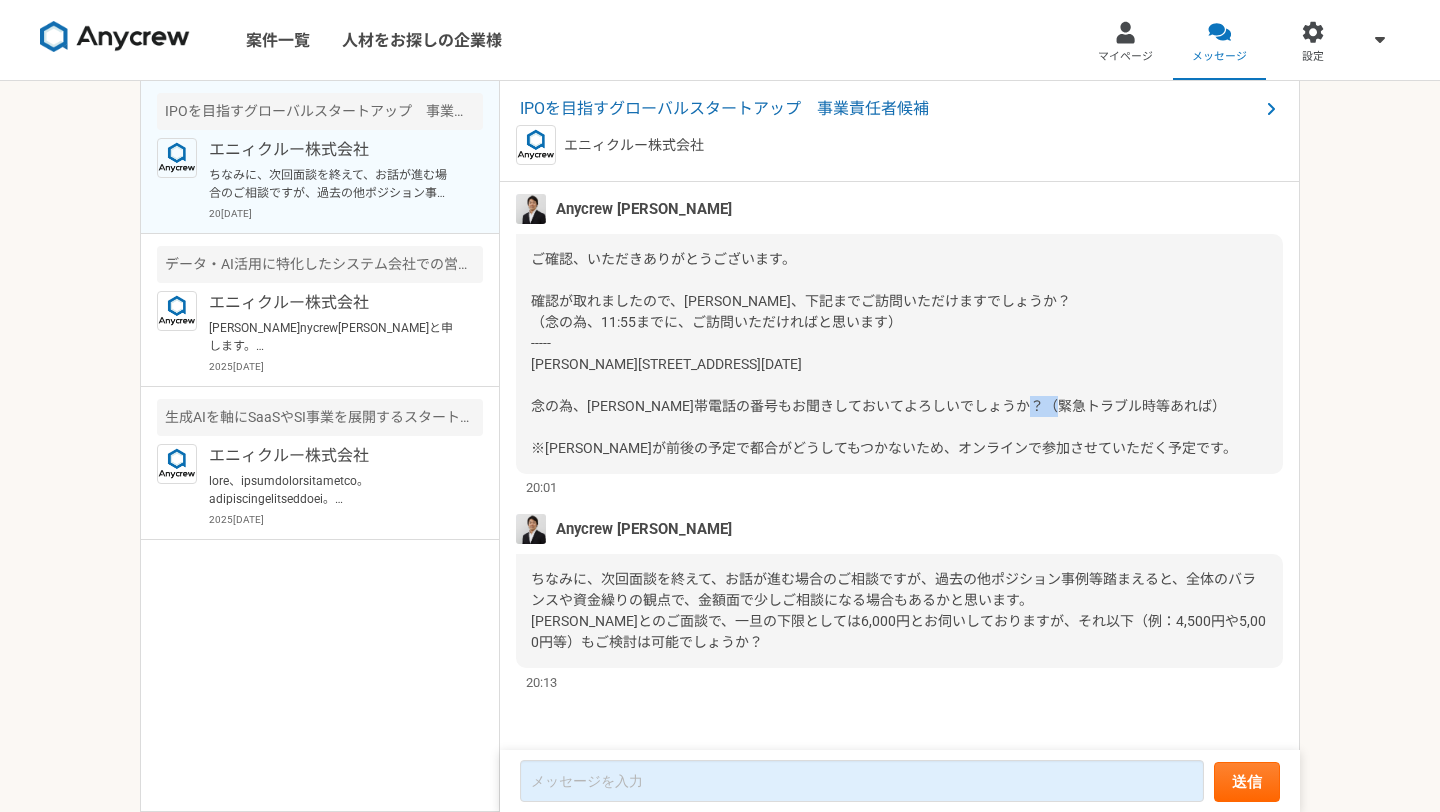 click on "ご確認、いただきありがとうございます。
確認が取れましたので、[PERSON_NAME]、下記までご訪問いただけますでしょうか？
（念の為、11:55までに、ご訪問いただければと思います）
-----
[PERSON_NAME][STREET_ADDRESS][DATE]
念の為、[PERSON_NAME]帯電話の番号もお聞きしておいてよろしいでしょうか？（緊急トラブル時等あれば）
※[PERSON_NAME]が前後の予定で都合がどうしてもつかないため、オンラインで参加させていただく予定です。" at bounding box center [884, 353] 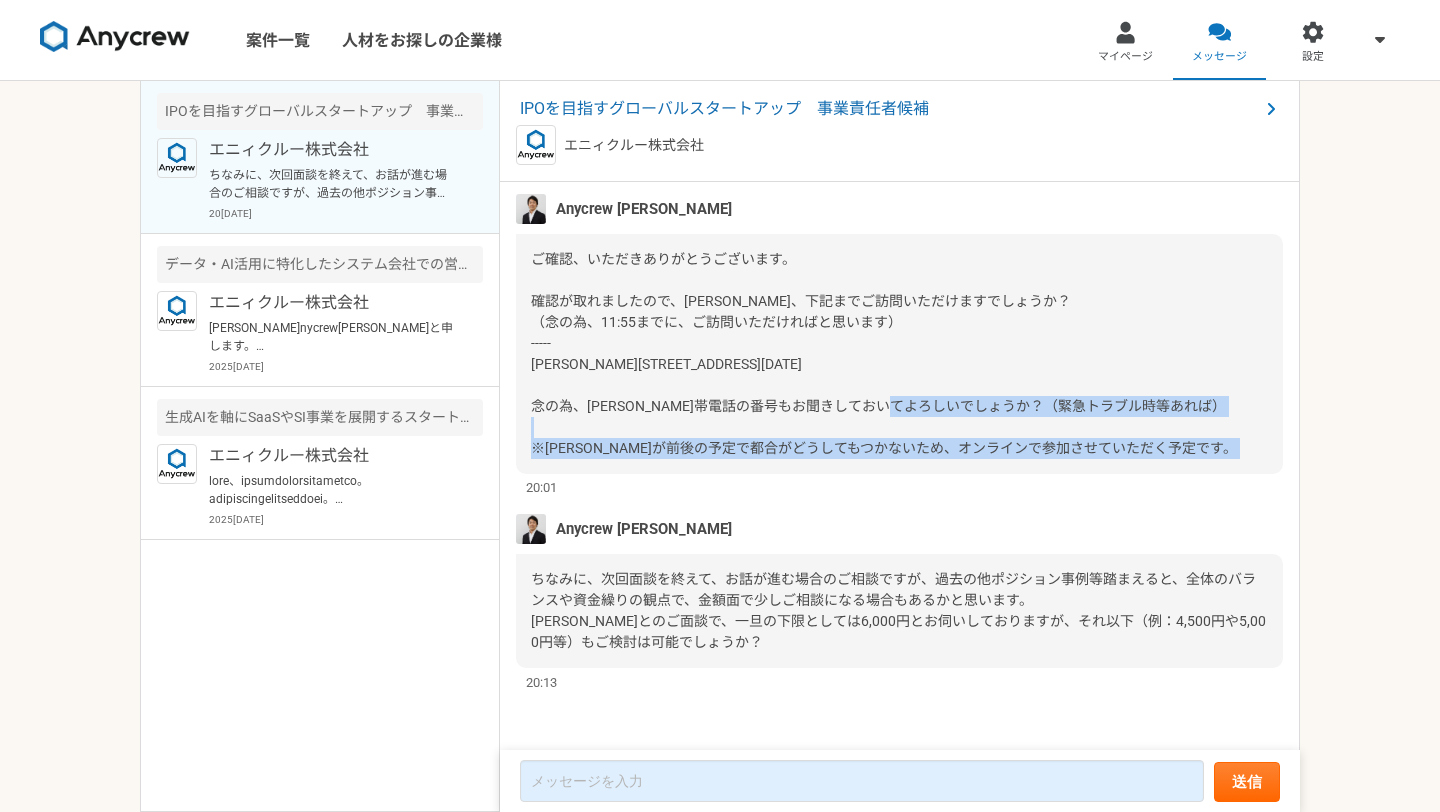 click on "ご確認、いただきありがとうございます。
確認が取れましたので、[PERSON_NAME]、下記までご訪問いただけますでしょうか？
（念の為、11:55までに、ご訪問いただければと思います）
-----
[PERSON_NAME][STREET_ADDRESS][DATE]
念の為、[PERSON_NAME]帯電話の番号もお聞きしておいてよろしいでしょうか？（緊急トラブル時等あれば）
※[PERSON_NAME]が前後の予定で都合がどうしてもつかないため、オンラインで参加させていただく予定です。" at bounding box center (884, 353) 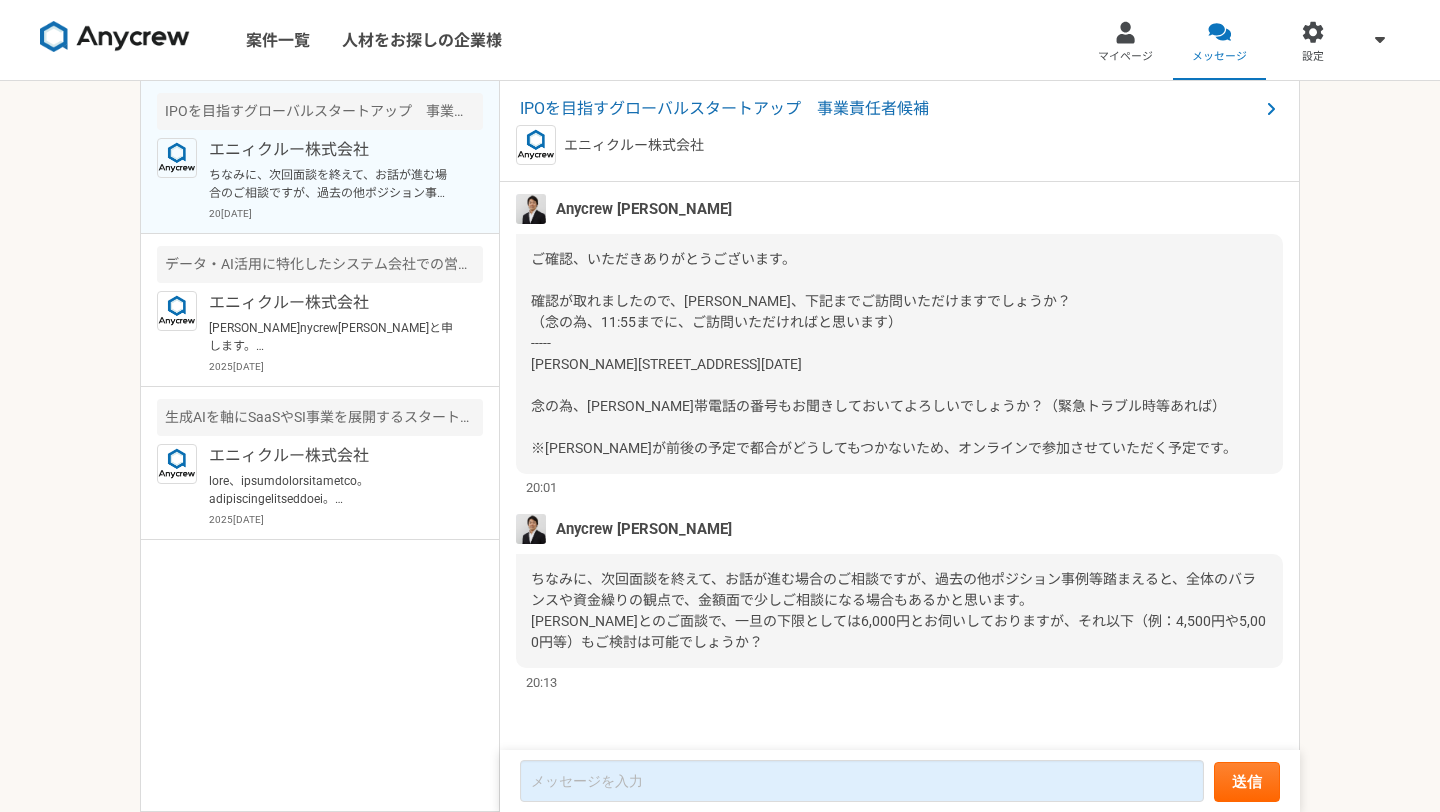 click on "ご確認、いただきありがとうございます。
確認が取れましたので、[PERSON_NAME]、下記までご訪問いただけますでしょうか？
（念の為、11:55までに、ご訪問いただければと思います）
-----
[PERSON_NAME][STREET_ADDRESS][DATE]
念の為、[PERSON_NAME]帯電話の番号もお聞きしておいてよろしいでしょうか？（緊急トラブル時等あれば）
※[PERSON_NAME]が前後の予定で都合がどうしてもつかないため、オンラインで参加させていただく予定です。" at bounding box center (884, 353) 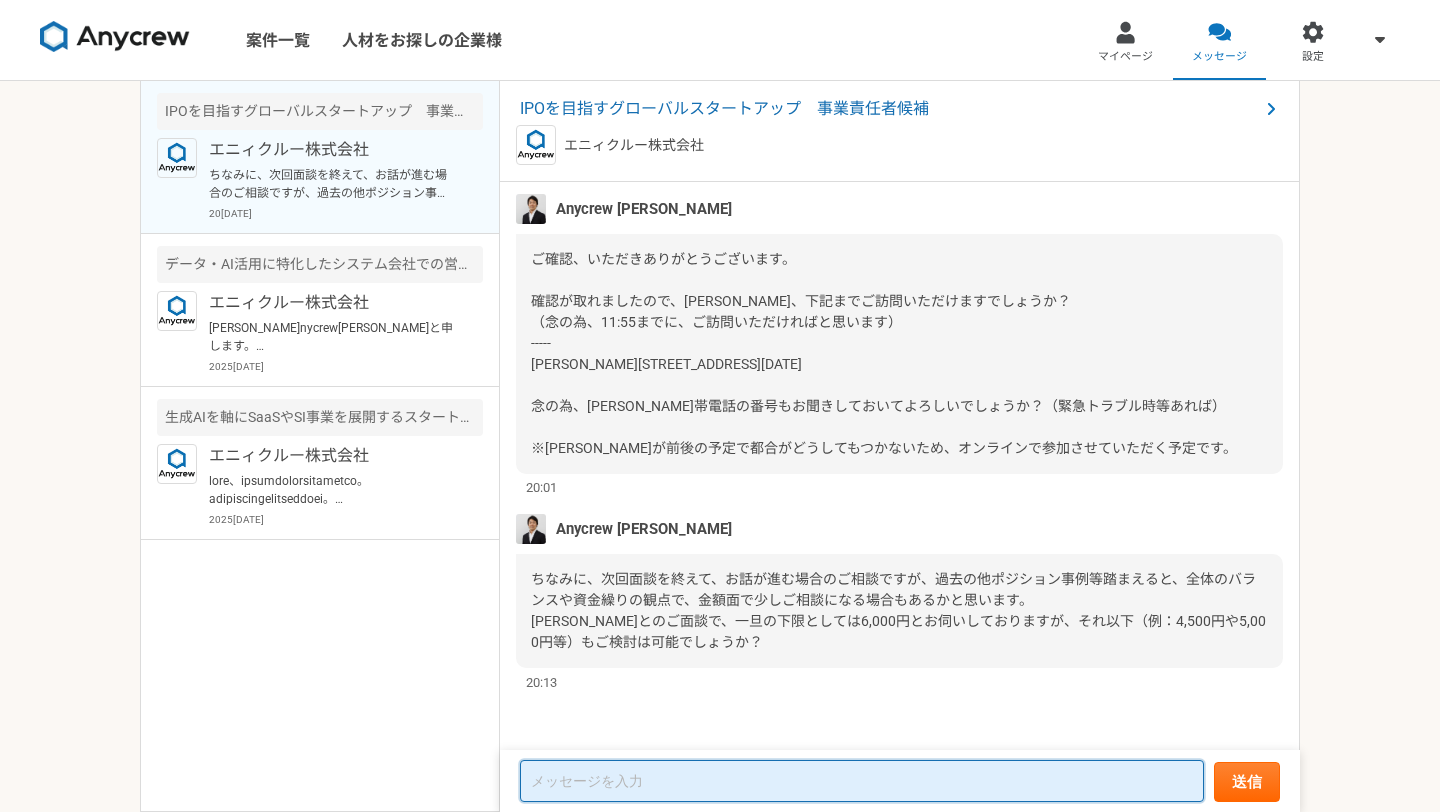 click at bounding box center [862, 781] 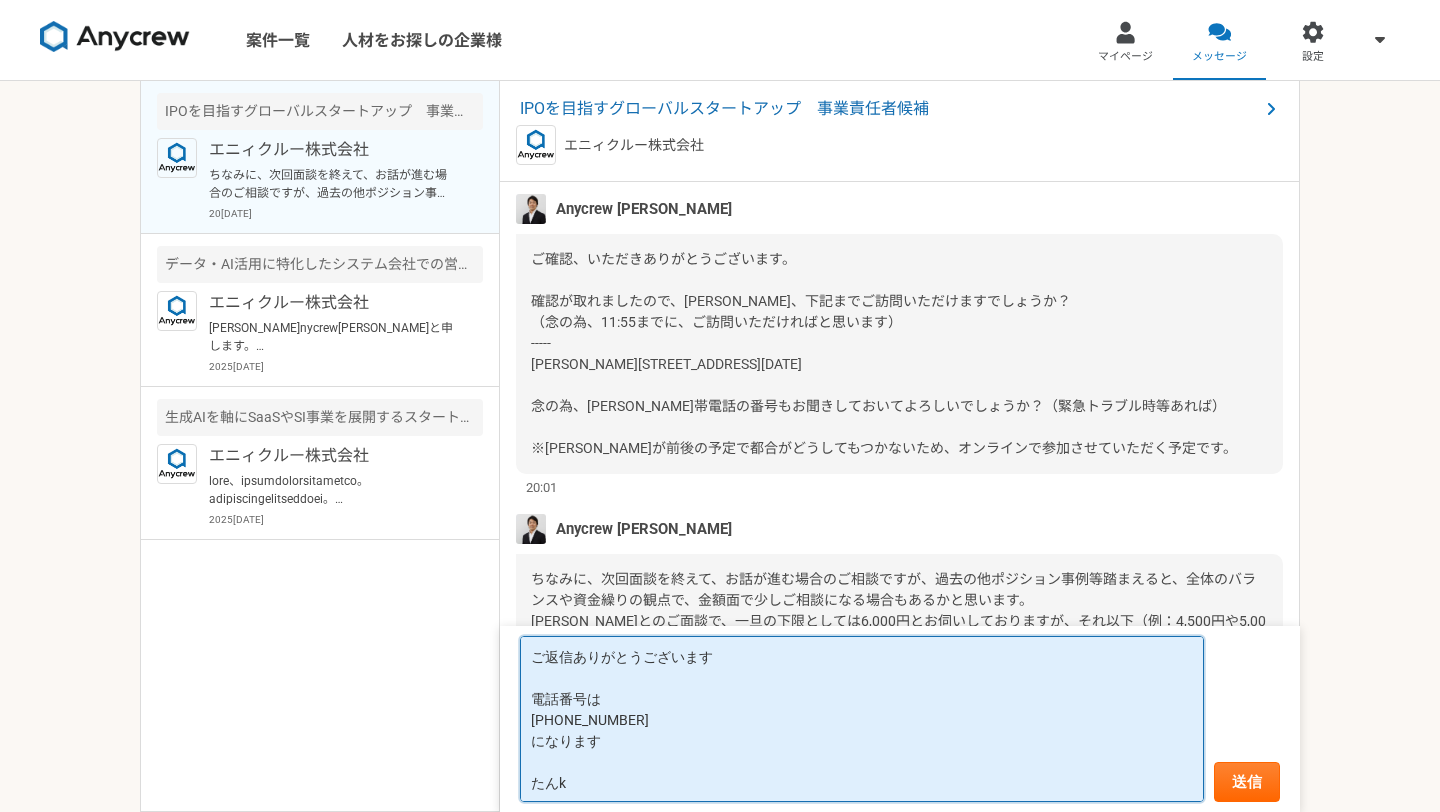 type on "ご返信ありがとうございます
電話番号は
[PHONE_NUMBER]
になります
単価" 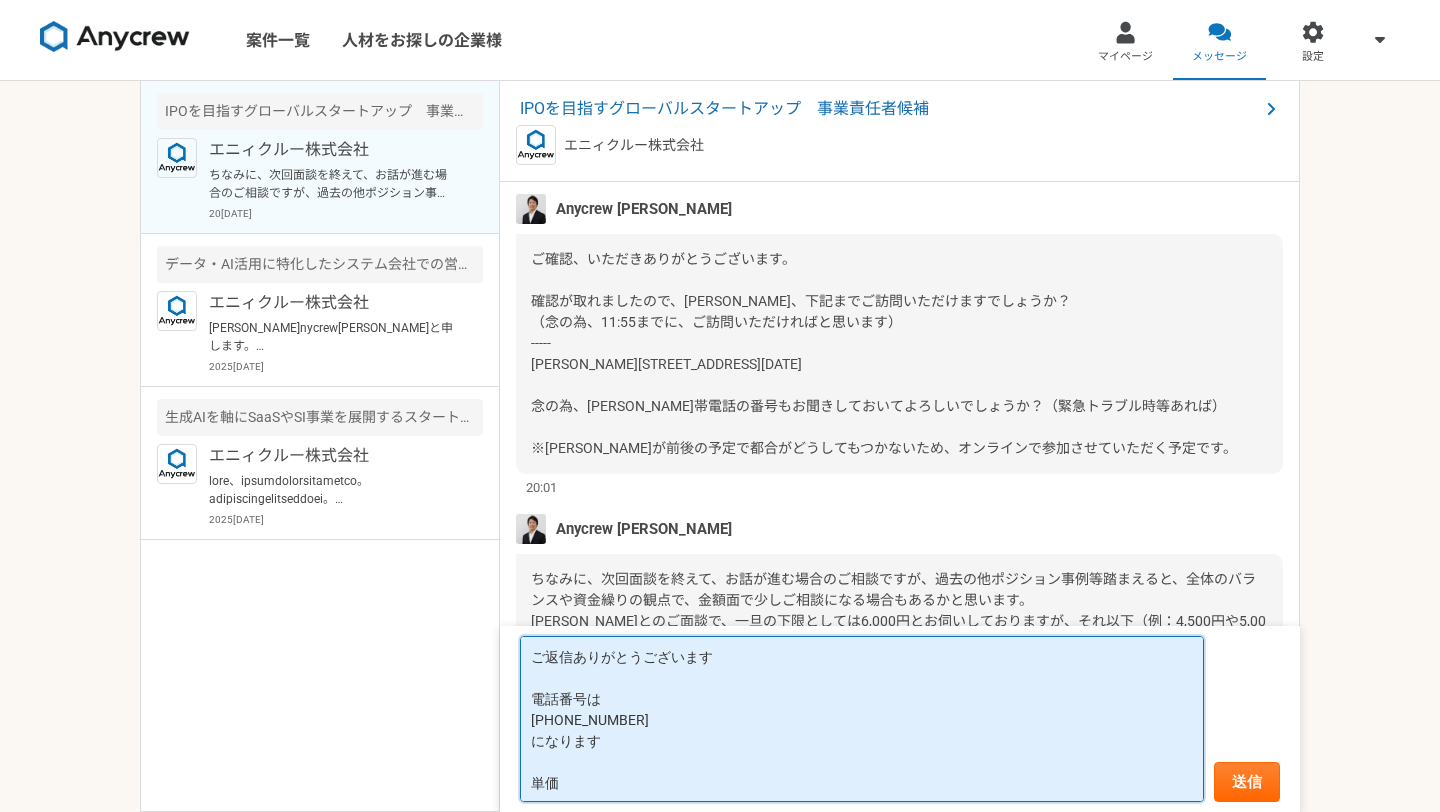 drag, startPoint x: 589, startPoint y: 779, endPoint x: 522, endPoint y: 613, distance: 179.01117 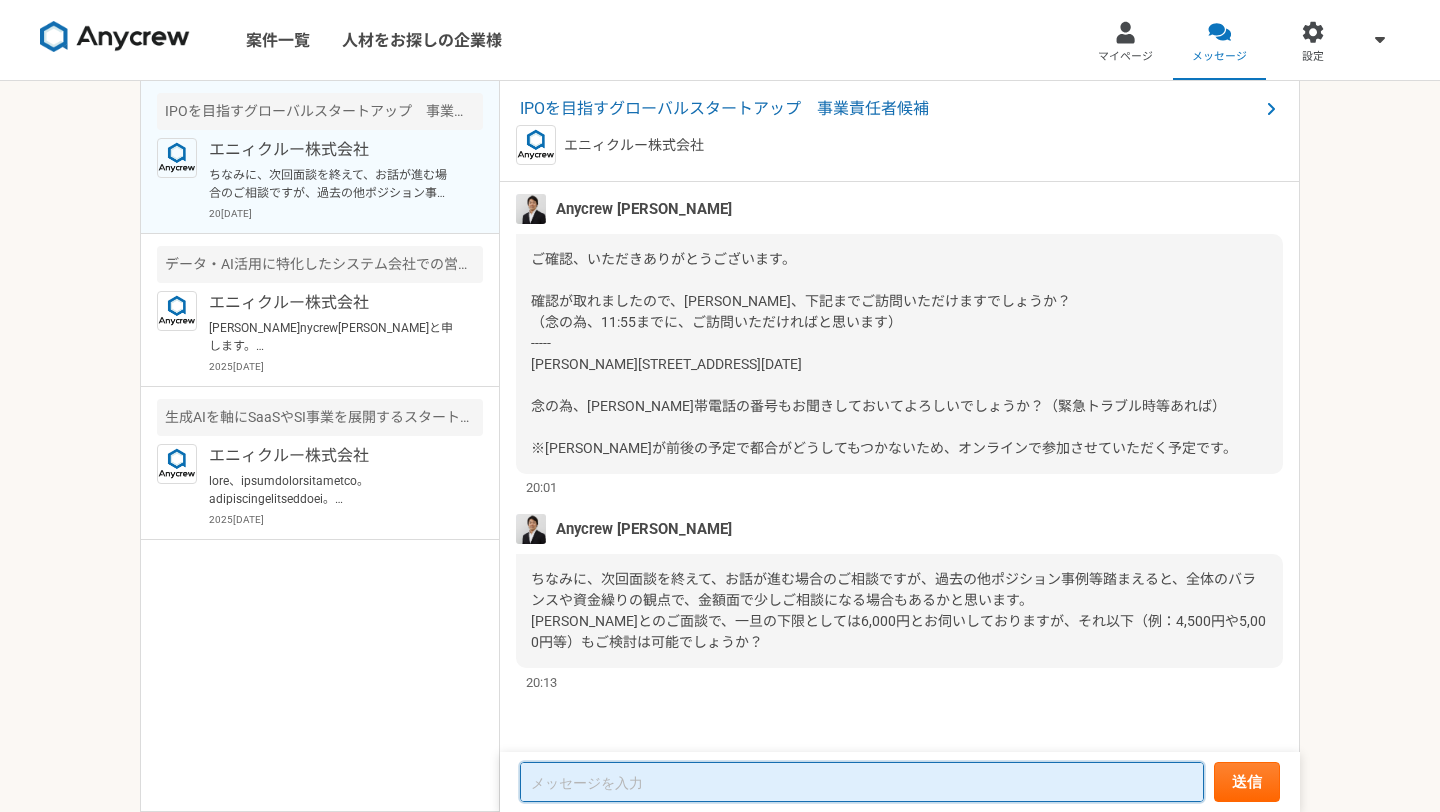 click at bounding box center [862, 782] 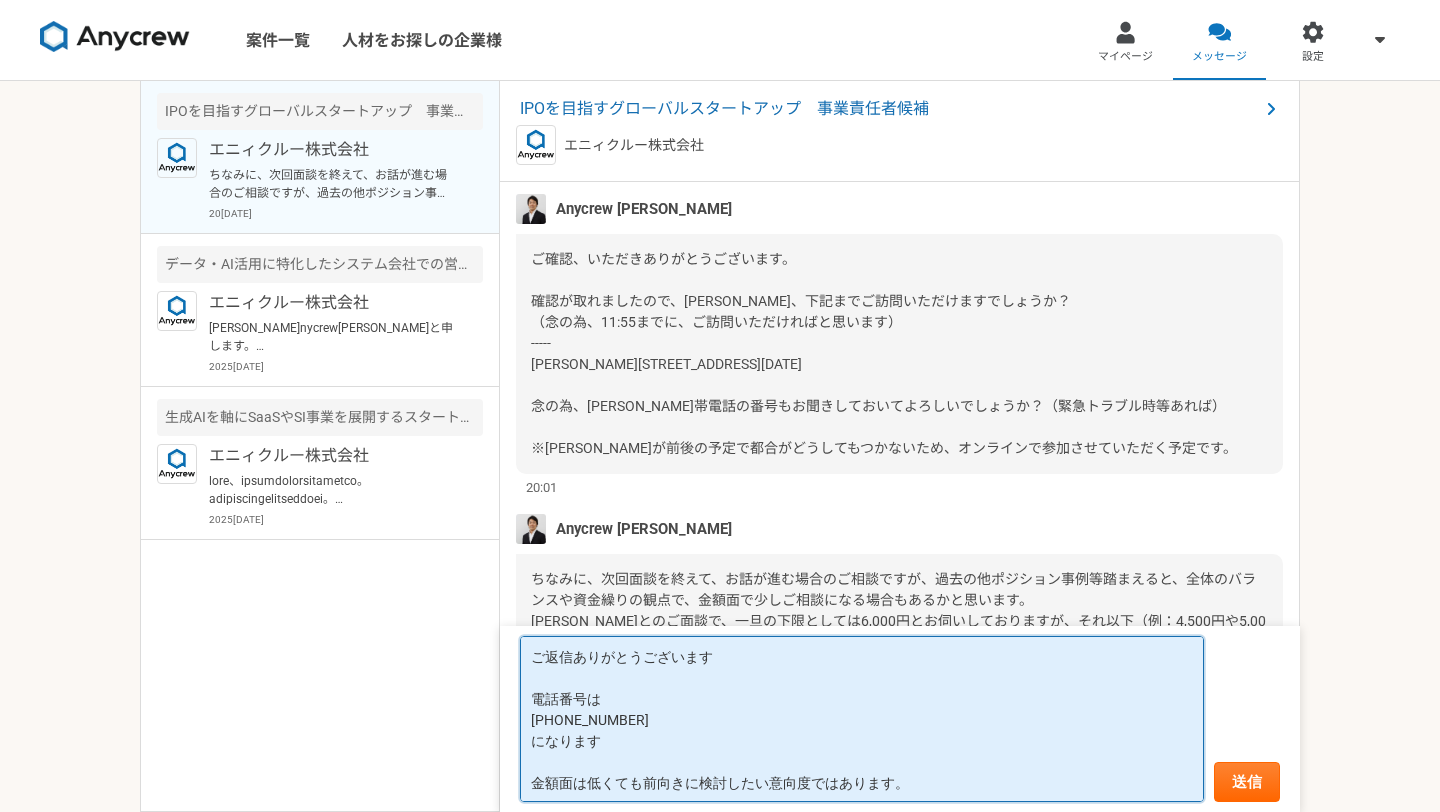 type on "ご返信ありがとうございます
電話番号は
[PHONE_NUMBER]
になります
金額面は低くても前向きに検討したい意向度ではあります。" 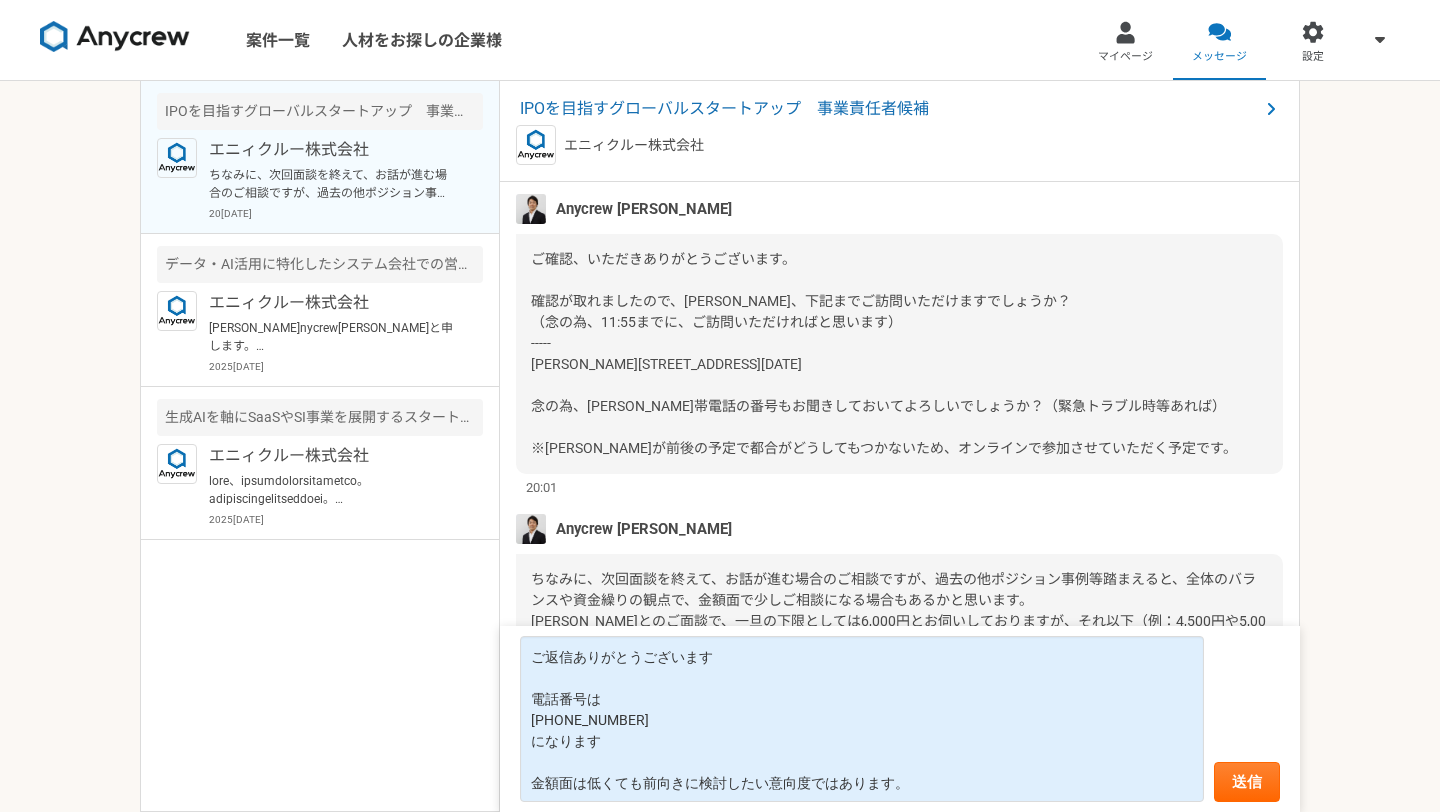 click on "ちなみに、次回面談を終えて、お話が進む場合のご相談ですが、過去の他ポジション事例等踏まえると、全体のバランスや資金繰りの観点で、金額面で少しご相談になる場合もあるかと思います。
[PERSON_NAME]とのご面談で、一旦の下限としては6,000円とお伺いしておりますが、それ以下（例：4,500円や5,000円等）もご検討は可能でしょうか？" at bounding box center [899, 611] 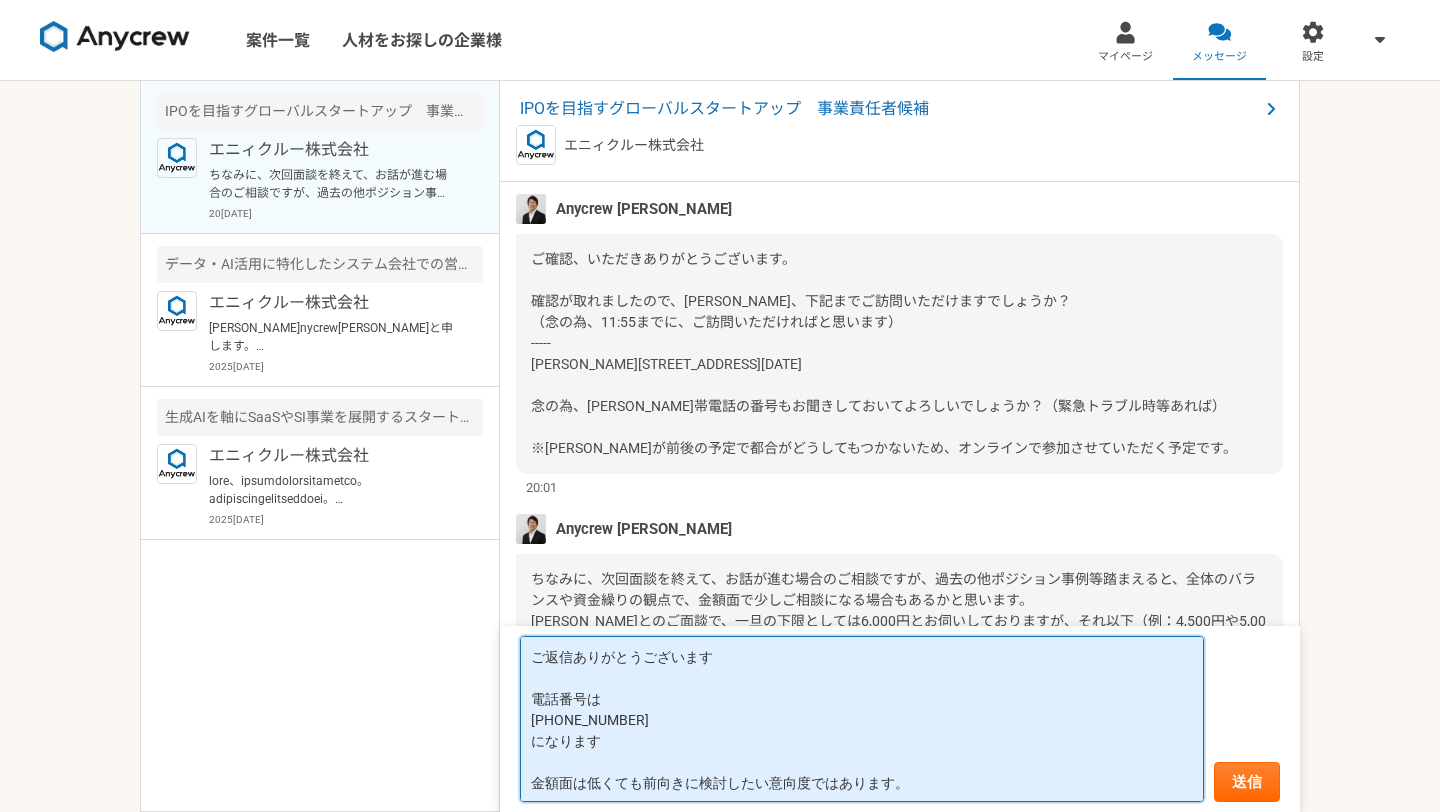 drag, startPoint x: 912, startPoint y: 783, endPoint x: 508, endPoint y: 596, distance: 445.17975 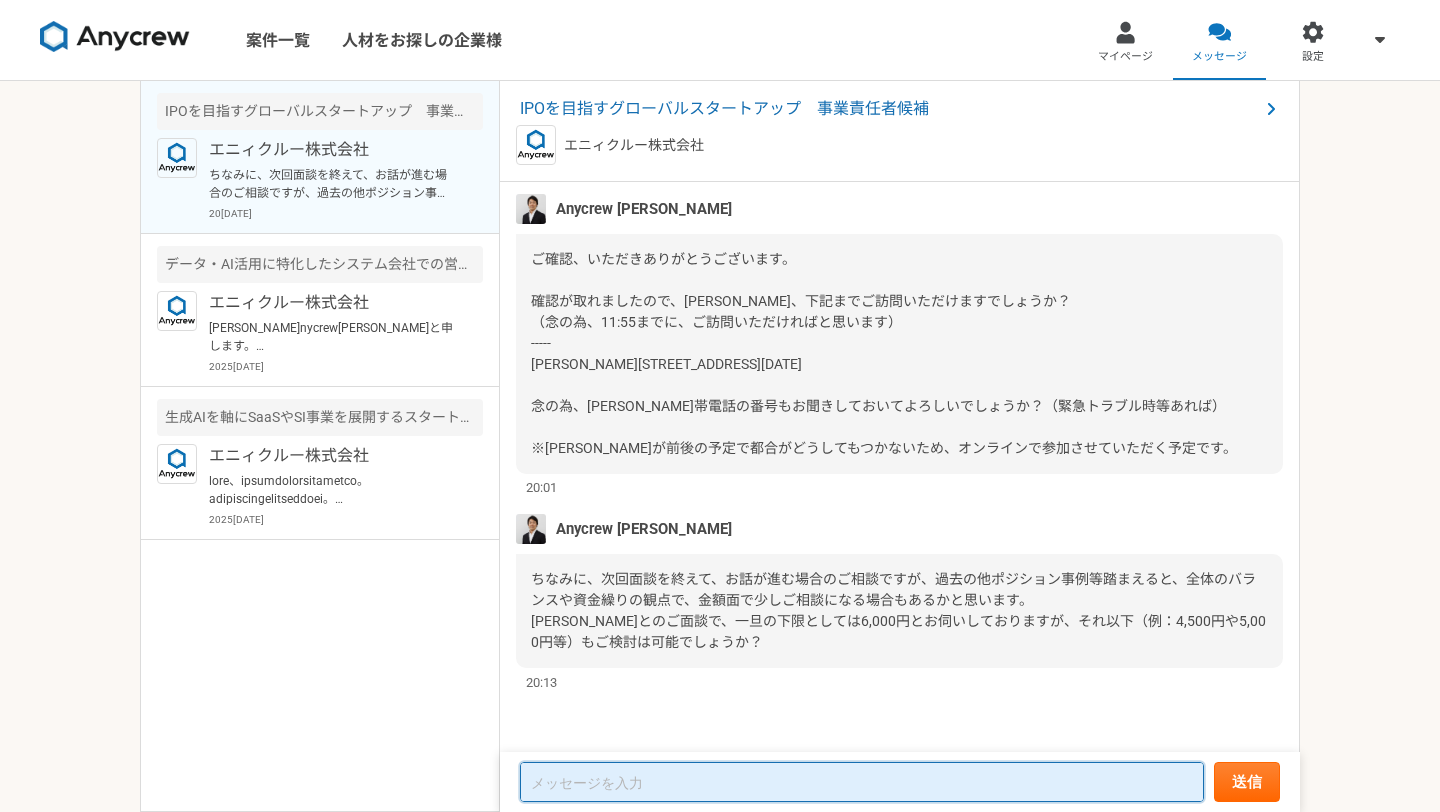 click at bounding box center [862, 782] 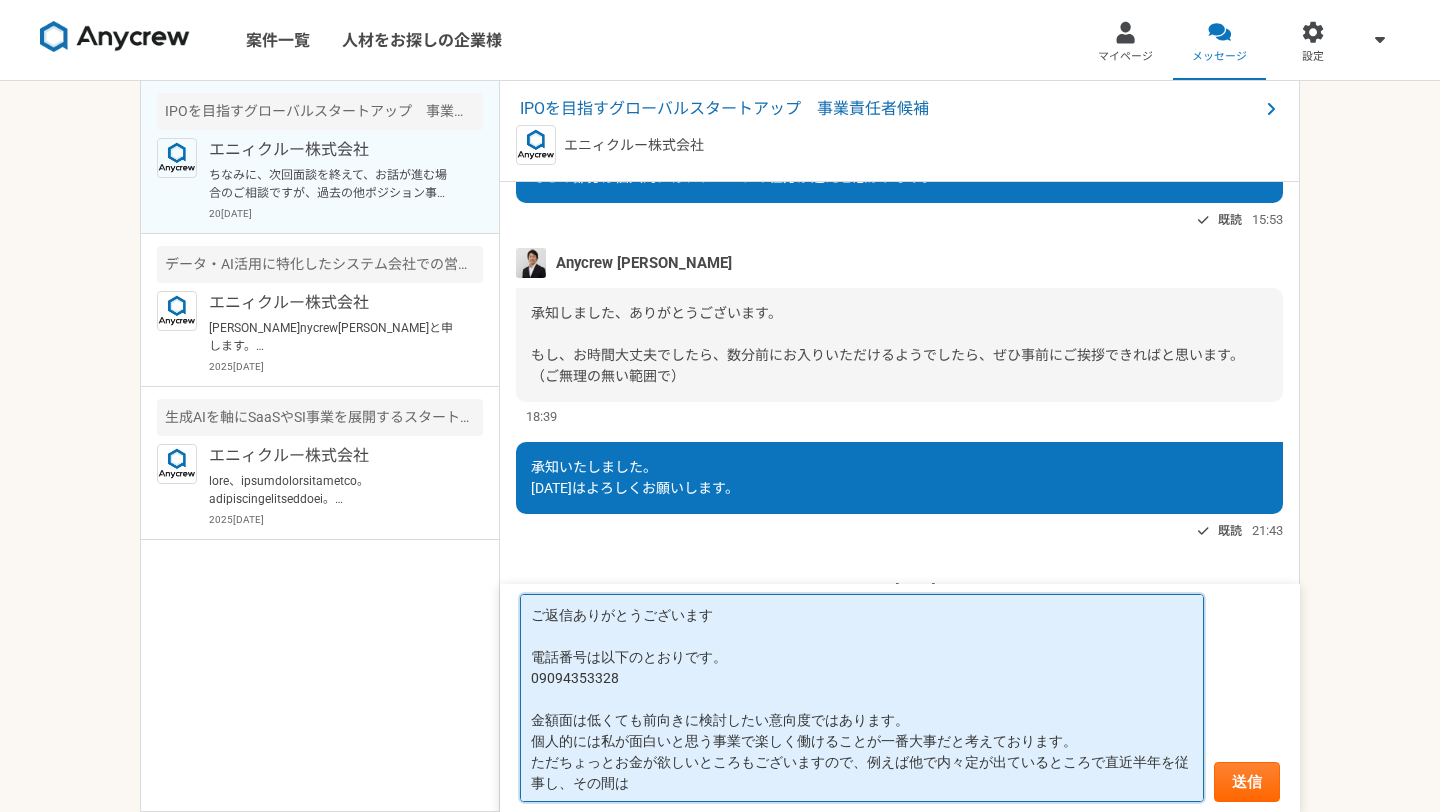 scroll, scrollTop: 2480, scrollLeft: 0, axis: vertical 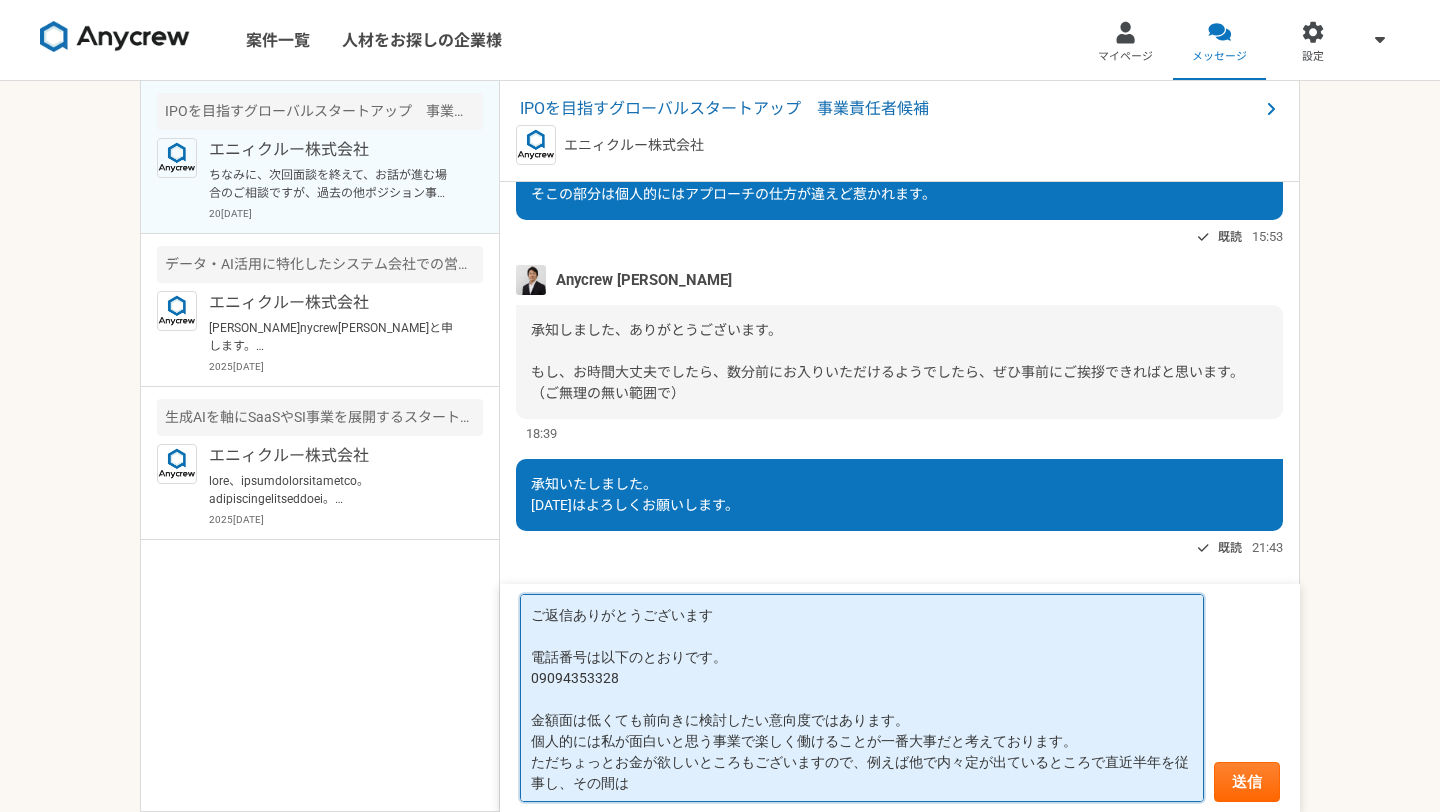 click on "ご返信ありがとうございます
電話番号は以下のとおりです。
09094353328
金額面は低くても前向きに検討したい意向度ではあります。
個人的には私が面白いと思う事業で楽しく働けることが一番大事だと考えております。
ただちょっとお金が欲しいところもございますので、例えば他で内々定が出ているところで直近半年を従事し、その間は" at bounding box center [862, 698] 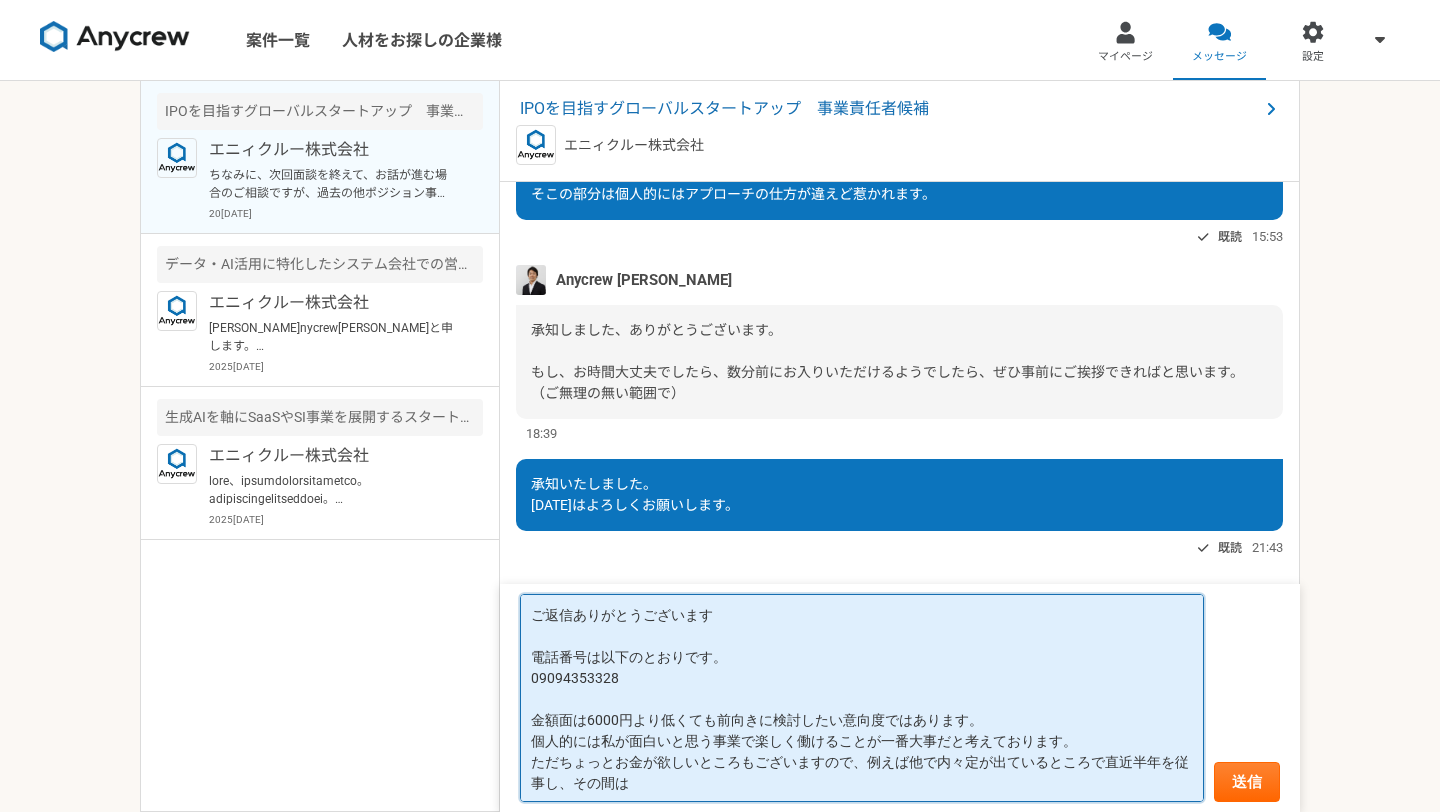 scroll, scrollTop: 2, scrollLeft: 0, axis: vertical 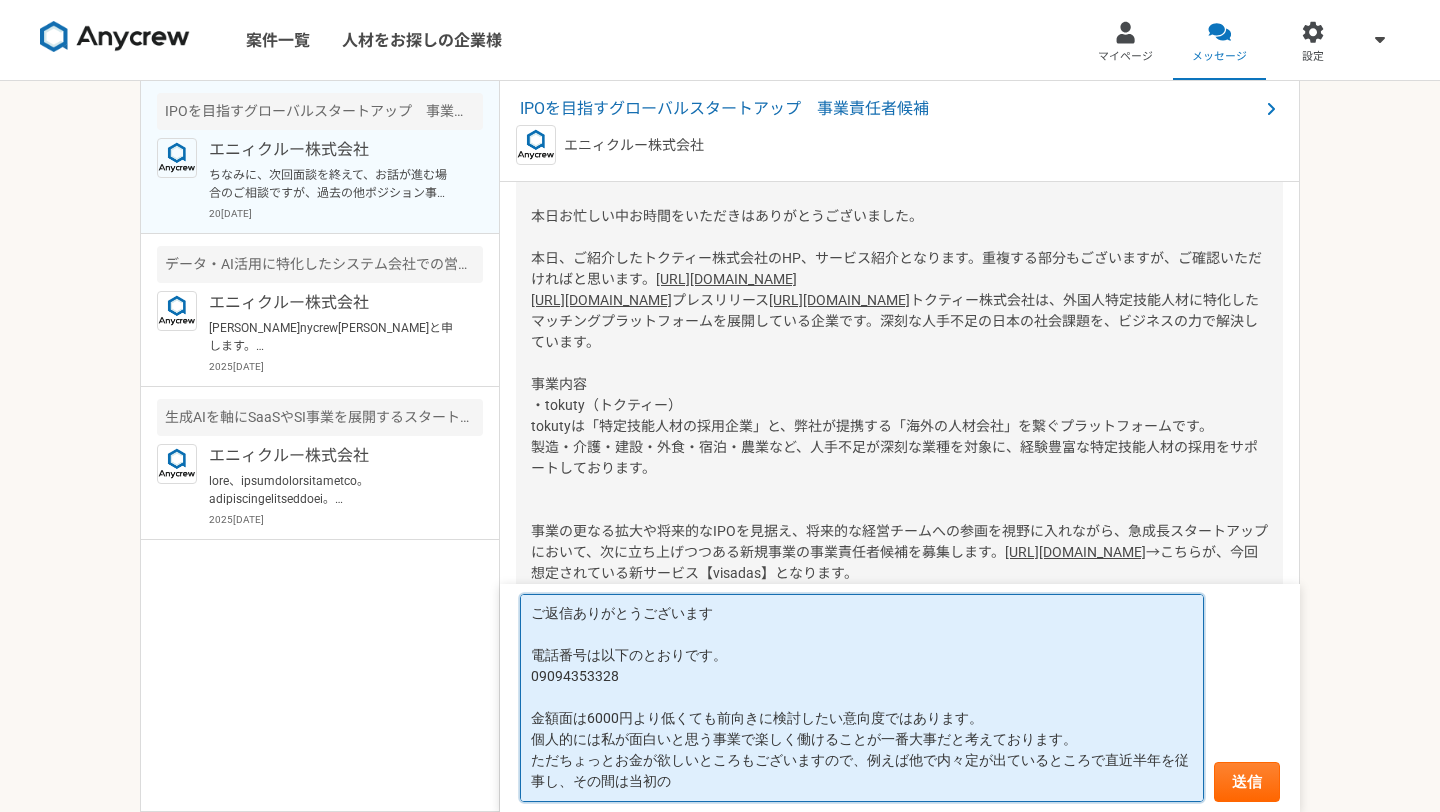 click on "ご返信ありがとうございます
電話番号は以下のとおりです。
09094353328
金額面は6000円より低くても前向きに検討したい意向度ではあります。
個人的には私が面白いと思う事業で楽しく働けることが一番大事だと考えております。
ただちょっとお金が欲しいところもございますので、例えば他で内々定が出ているところで直近半年を従事し、その間は当初の" at bounding box center [862, 698] 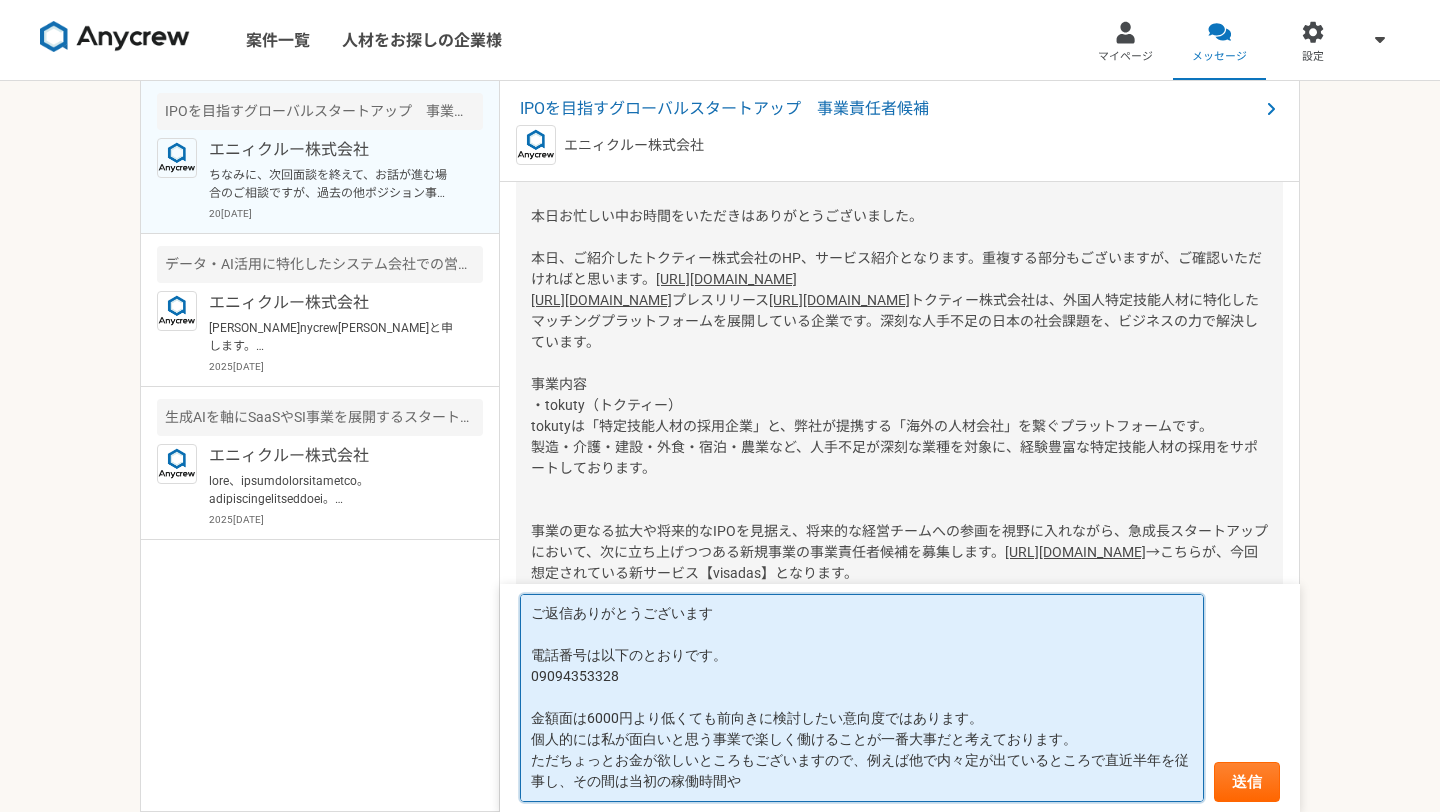 click on "ご返信ありがとうございます
電話番号は以下のとおりです。
09094353328
金額面は6000円より低くても前向きに検討したい意向度ではあります。
個人的には私が面白いと思う事業で楽しく働けることが一番大事だと考えております。
ただちょっとお金が欲しいところもございますので、例えば他で内々定が出ているところで直近半年を従事し、その間は当初の稼働時間や" at bounding box center [862, 698] 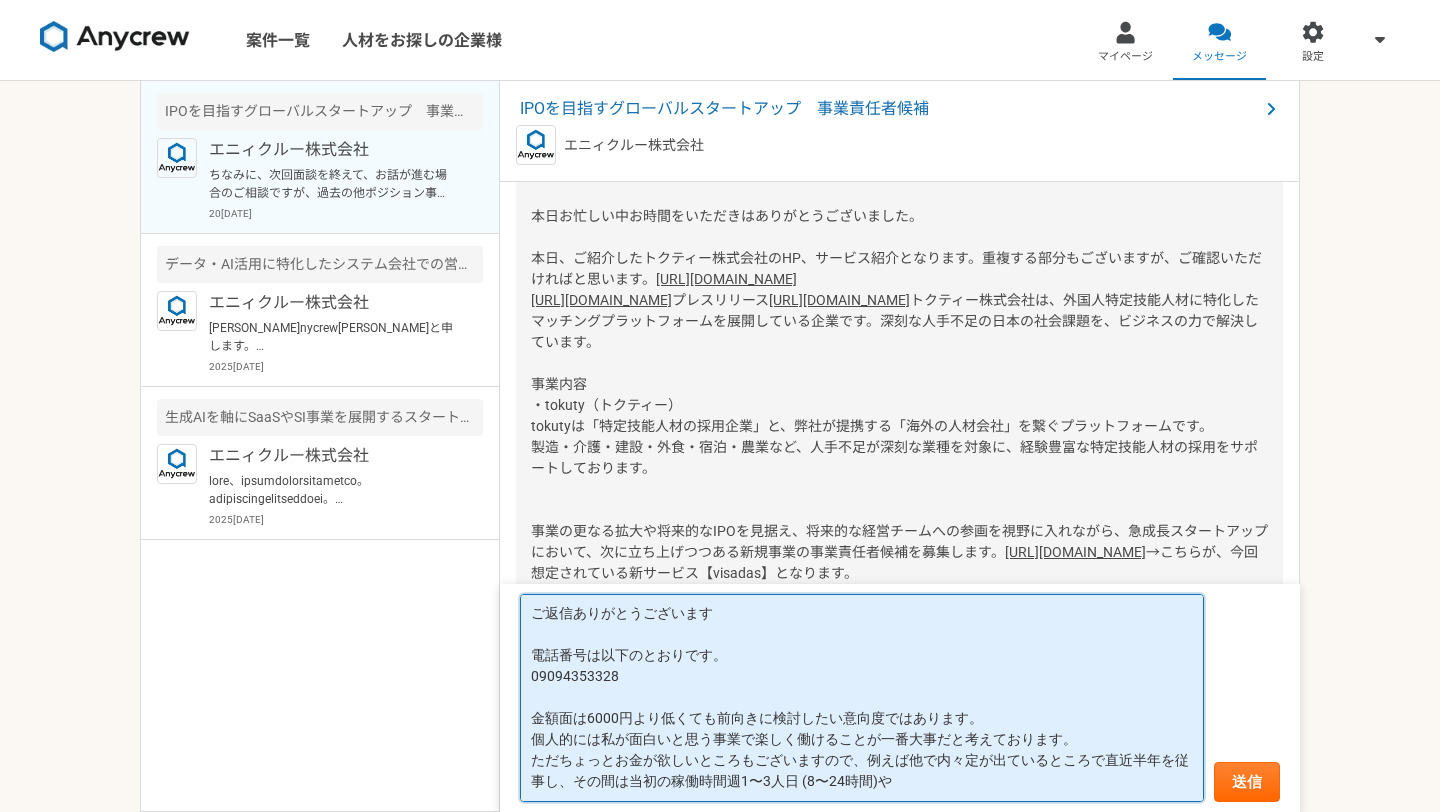 click on "ご返信ありがとうございます
電話番号は以下のとおりです。
09094353328
金額面は6000円より低くても前向きに検討したい意向度ではあります。
個人的には私が面白いと思う事業で楽しく働けることが一番大事だと考えております。
ただちょっとお金が欲しいところもございますので、例えば他で内々定が出ているところで直近半年を従事し、その間は当初の稼働時間週1〜3人日 (8〜24時間)や" at bounding box center (862, 698) 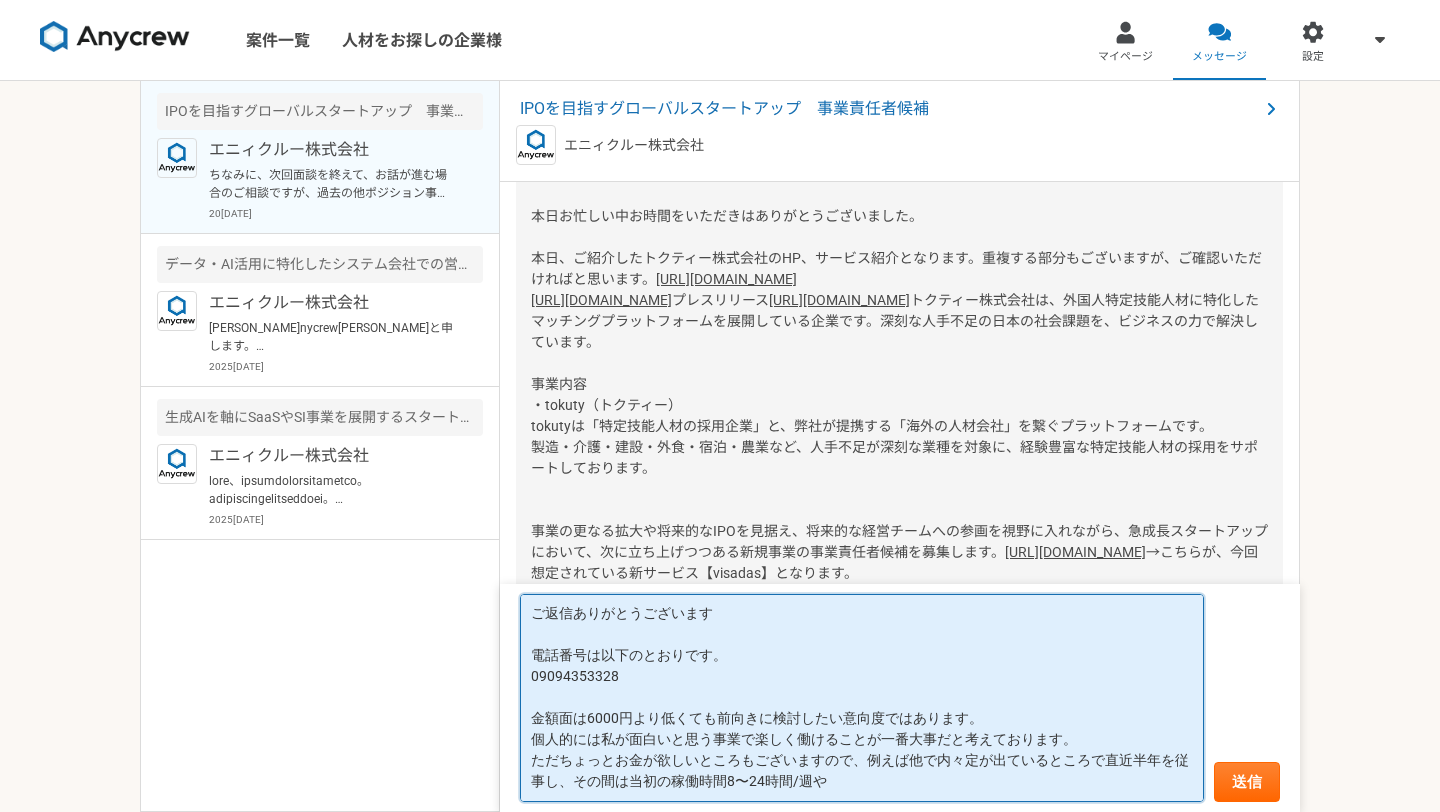 paste on "平日夜の稼働も可, 土日祝日の稼働も可" 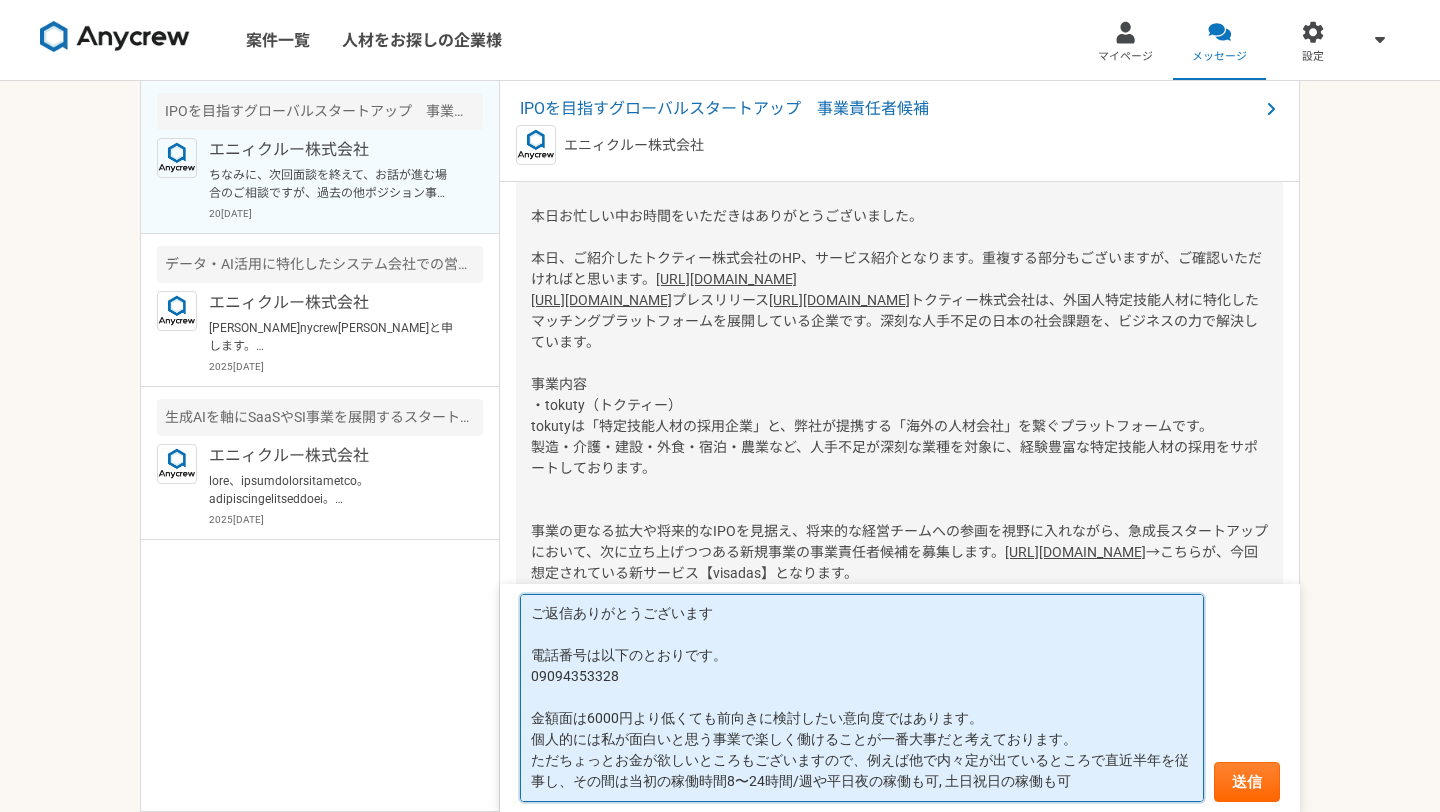 click on "ご返信ありがとうございます
電話番号は以下のとおりです。
09094353328
金額面は6000円より低くても前向きに検討したい意向度ではあります。
個人的には私が面白いと思う事業で楽しく働けることが一番大事だと考えております。
ただちょっとお金が欲しいところもございますので、例えば他で内々定が出ているところで直近半年を従事し、その間は当初の稼働時間8〜24時間/週や平日夜の稼働も可, 土日祝日の稼働も可" at bounding box center (862, 698) 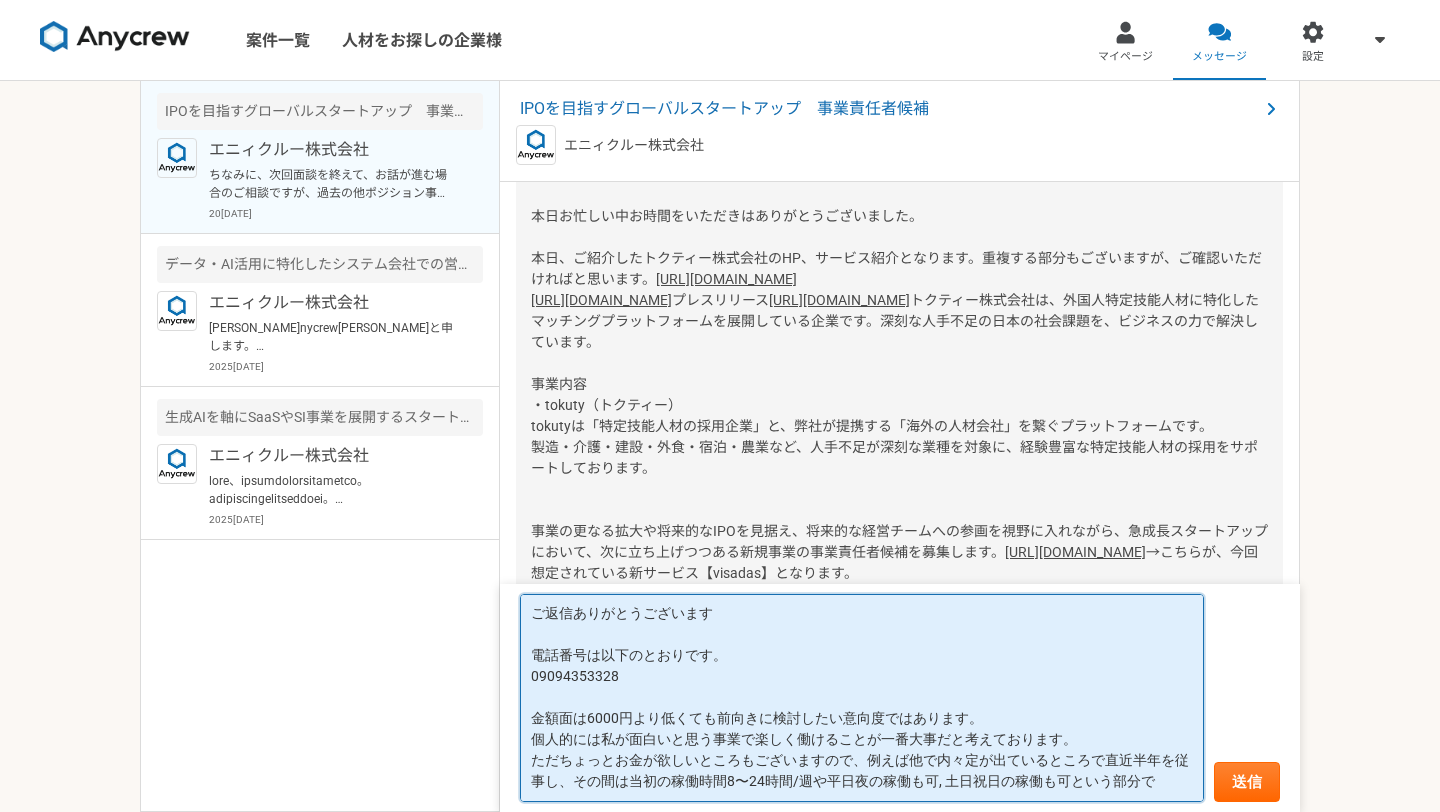 click on "ご返信ありがとうございます
電話番号は以下のとおりです。
09094353328
金額面は6000円より低くても前向きに検討したい意向度ではあります。
個人的には私が面白いと思う事業で楽しく働けることが一番大事だと考えております。
ただちょっとお金が欲しいところもございますので、例えば他で内々定が出ているところで直近半年を従事し、その間は当初の稼働時間8〜24時間/週や平日夜の稼働も可, 土日祝日の稼働も可という部分で" at bounding box center [862, 698] 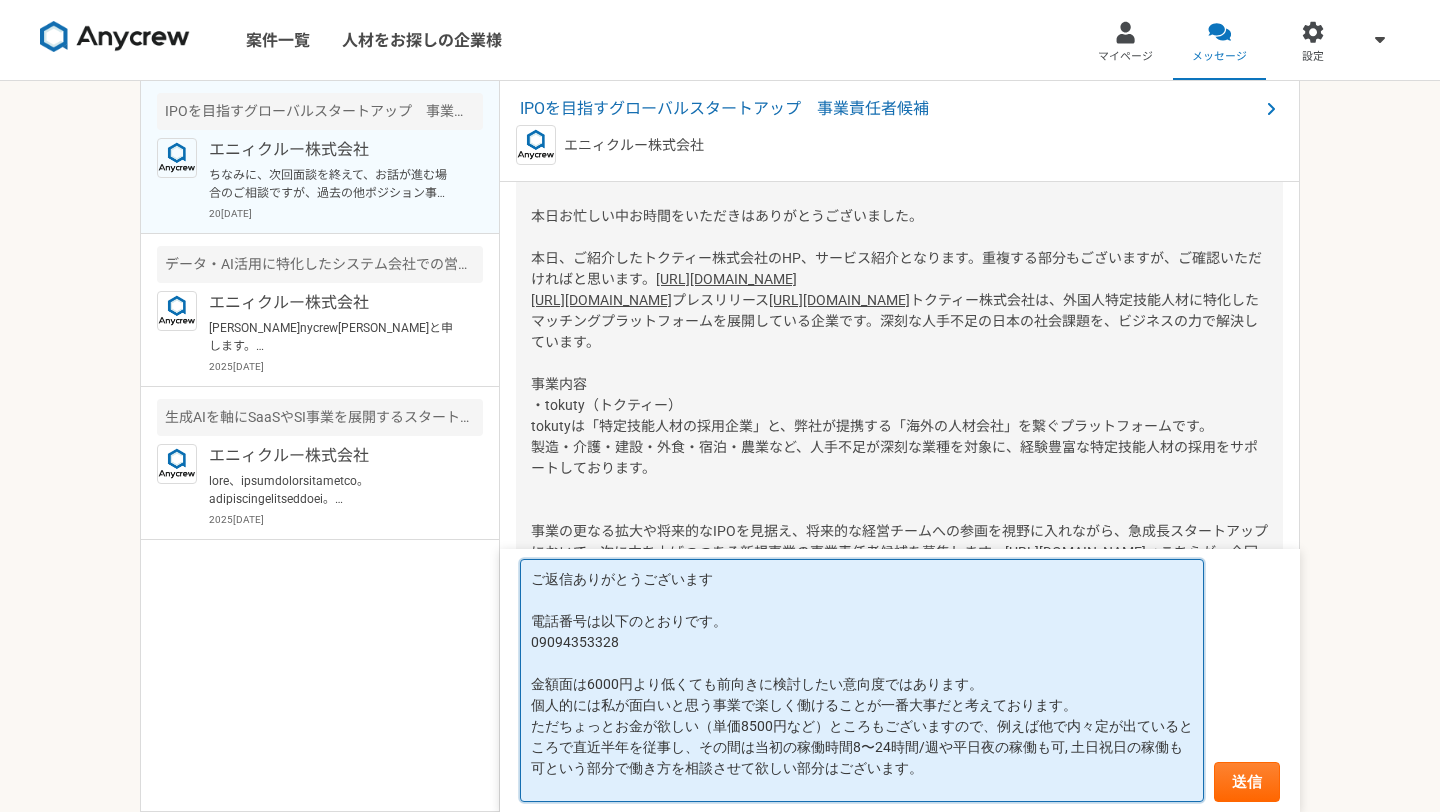 click on "ご返信ありがとうございます
電話番号は以下のとおりです。
09094353328
金額面は6000円より低くても前向きに検討したい意向度ではあります。
個人的には私が面白いと思う事業で楽しく働けることが一番大事だと考えております。
ただちょっとお金が欲しい（単価8500円など）ところもございますので、例えば他で内々定が出ているところで直近半年を従事し、その間は当初の稼働時間8〜24時間/週や平日夜の稼働も可, 土日祝日の稼働も可という部分で働き方を相談させて欲しい部分はございます。" at bounding box center [862, 681] 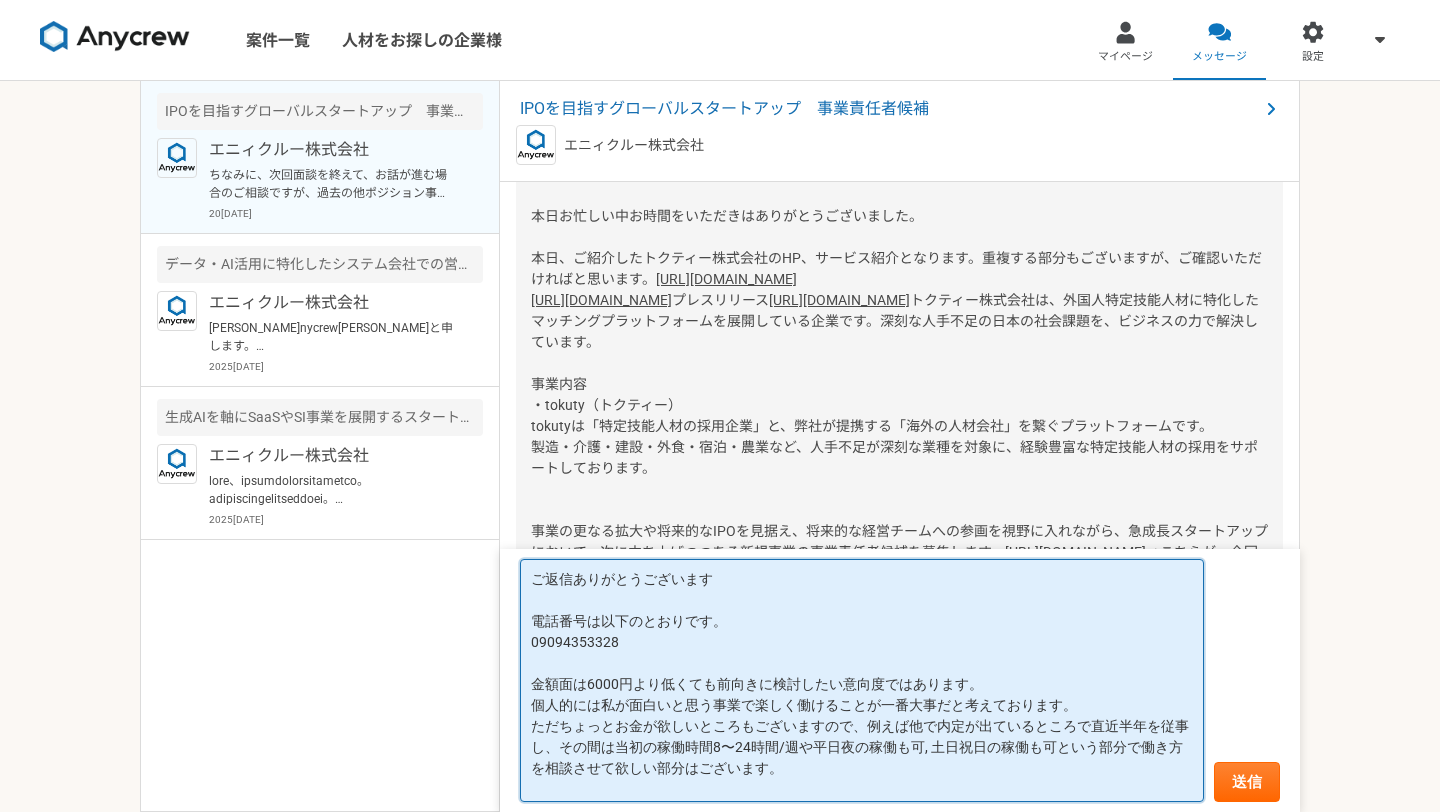 paste on "（単価8500円など）" 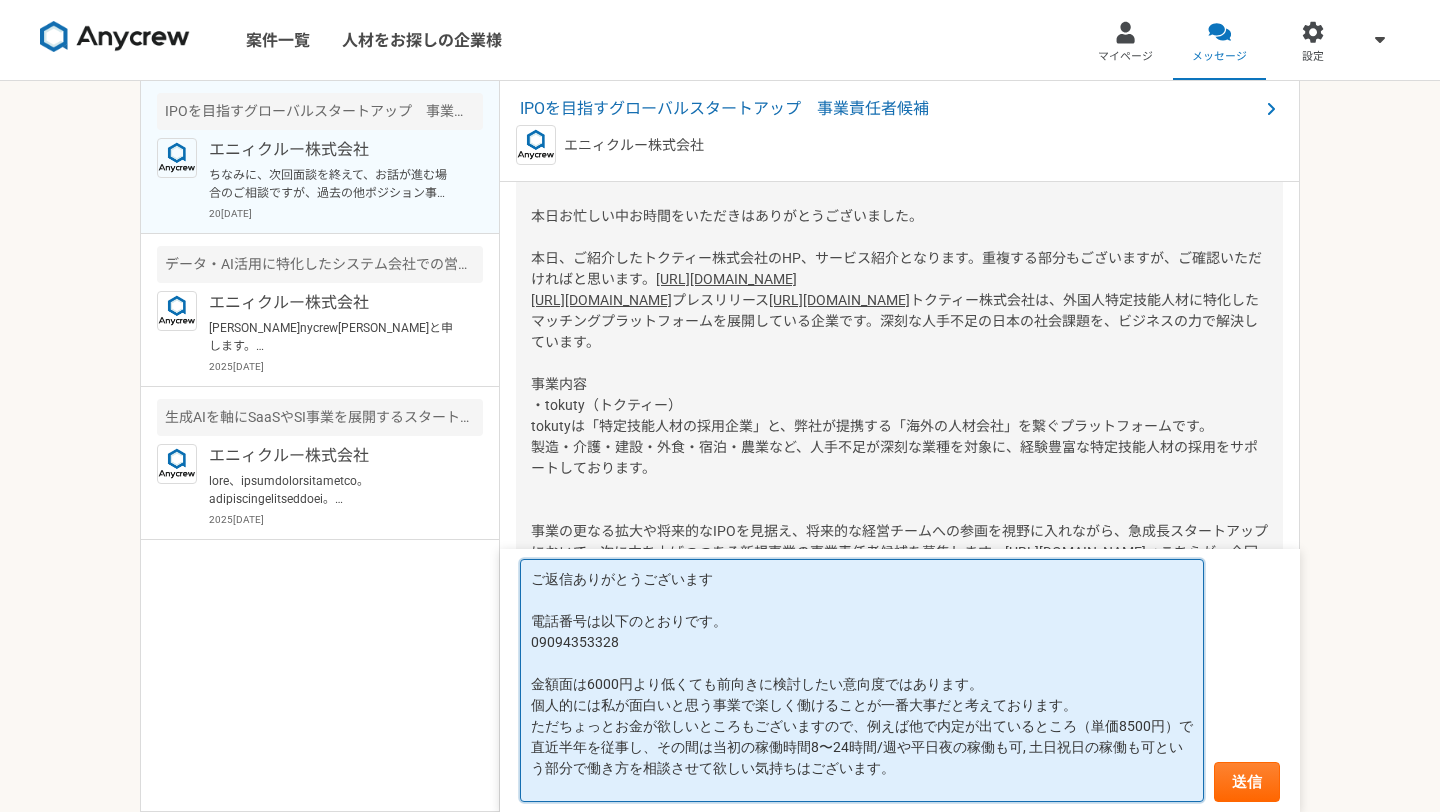 click on "ご返信ありがとうございます
電話番号は以下のとおりです。
09094353328
金額面は6000円より低くても前向きに検討したい意向度ではあります。
個人的には私が面白いと思う事業で楽しく働けることが一番大事だと考えております。
ただちょっとお金が欲しいところもございますので、例えば他で内定が出ているところ（単価8500円）で直近半年を従事し、その間は当初の稼働時間8〜24時間/週や平日夜の稼働も可, 土日祝日の稼働も可という部分で働き方を相談させて欲しい気持ちはございます。" at bounding box center [862, 681] 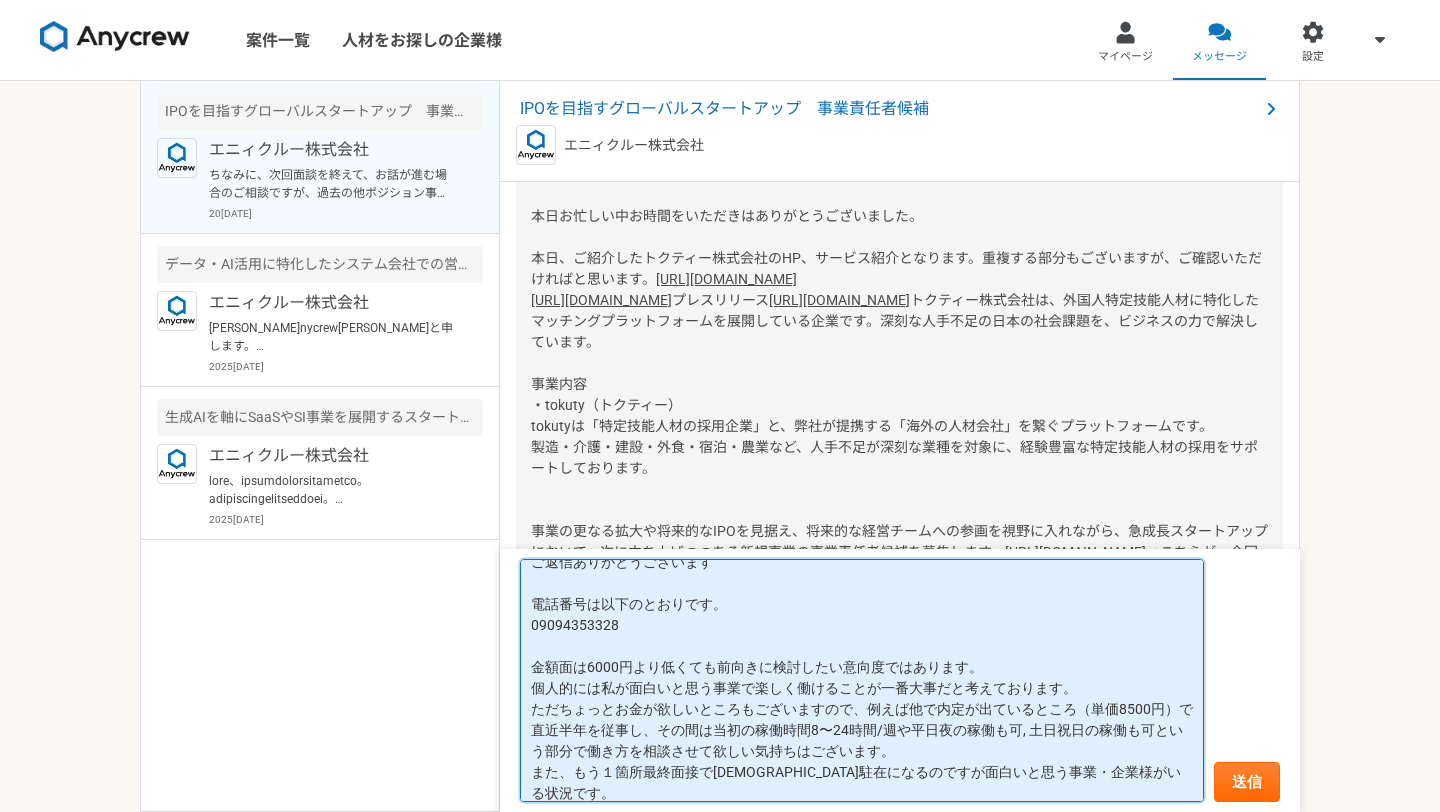 scroll, scrollTop: 29, scrollLeft: 0, axis: vertical 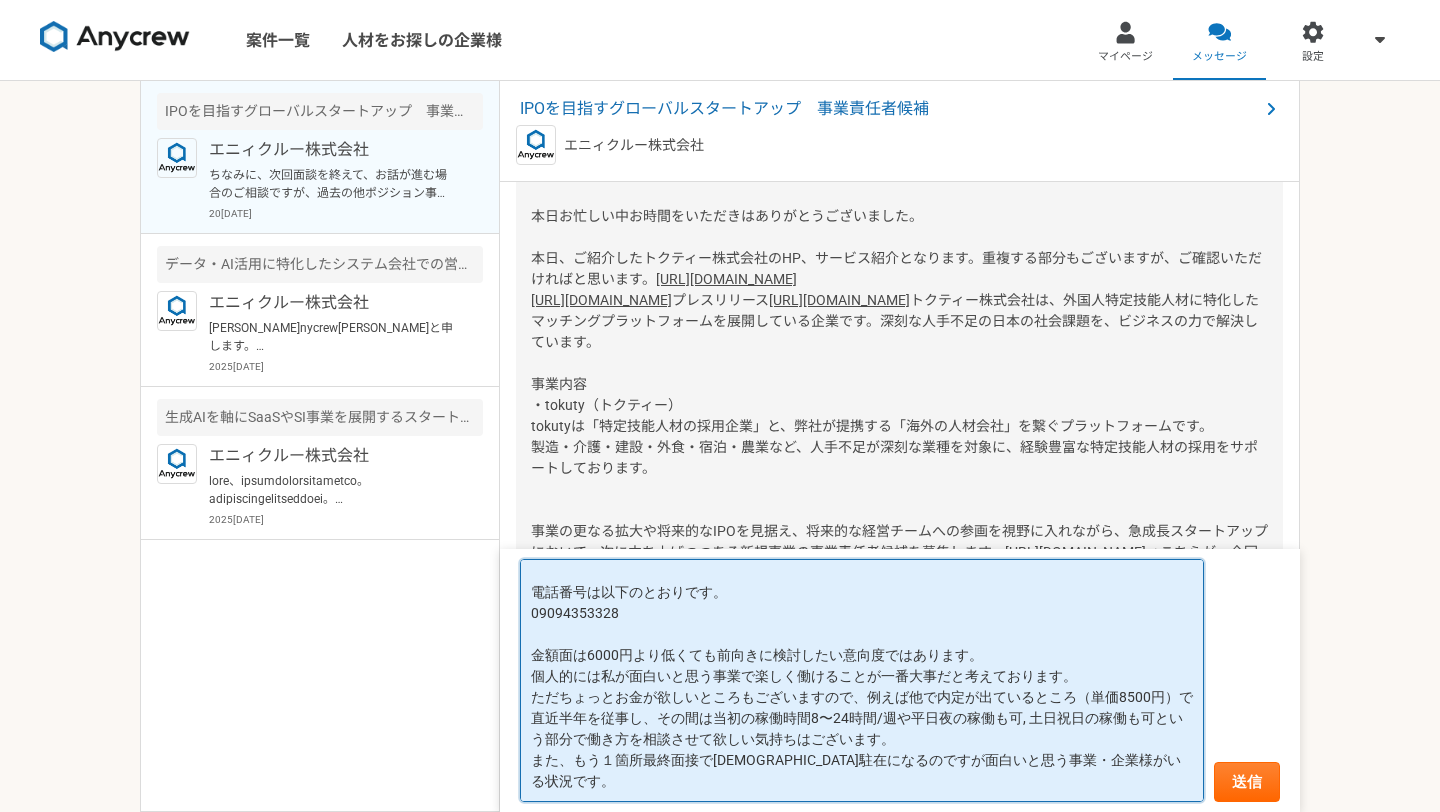 click on "ご返信ありがとうございます
電話番号は以下のとおりです。
09094353328
金額面は6000円より低くても前向きに検討したい意向度ではあります。
個人的には私が面白いと思う事業で楽しく働けることが一番大事だと考えております。
ただちょっとお金が欲しいところもございますので、例えば他で内定が出ているところ（単価8500円）で直近半年を従事し、その間は当初の稼働時間8〜24時間/週や平日夜の稼働も可, 土日祝日の稼働も可という部分で働き方を相談させて欲しい気持ちはございます。
また、もう１箇所最終面接で[DEMOGRAPHIC_DATA]駐在になるのですが面白いと思う事業・企業様がいる状況です。" at bounding box center (862, 681) 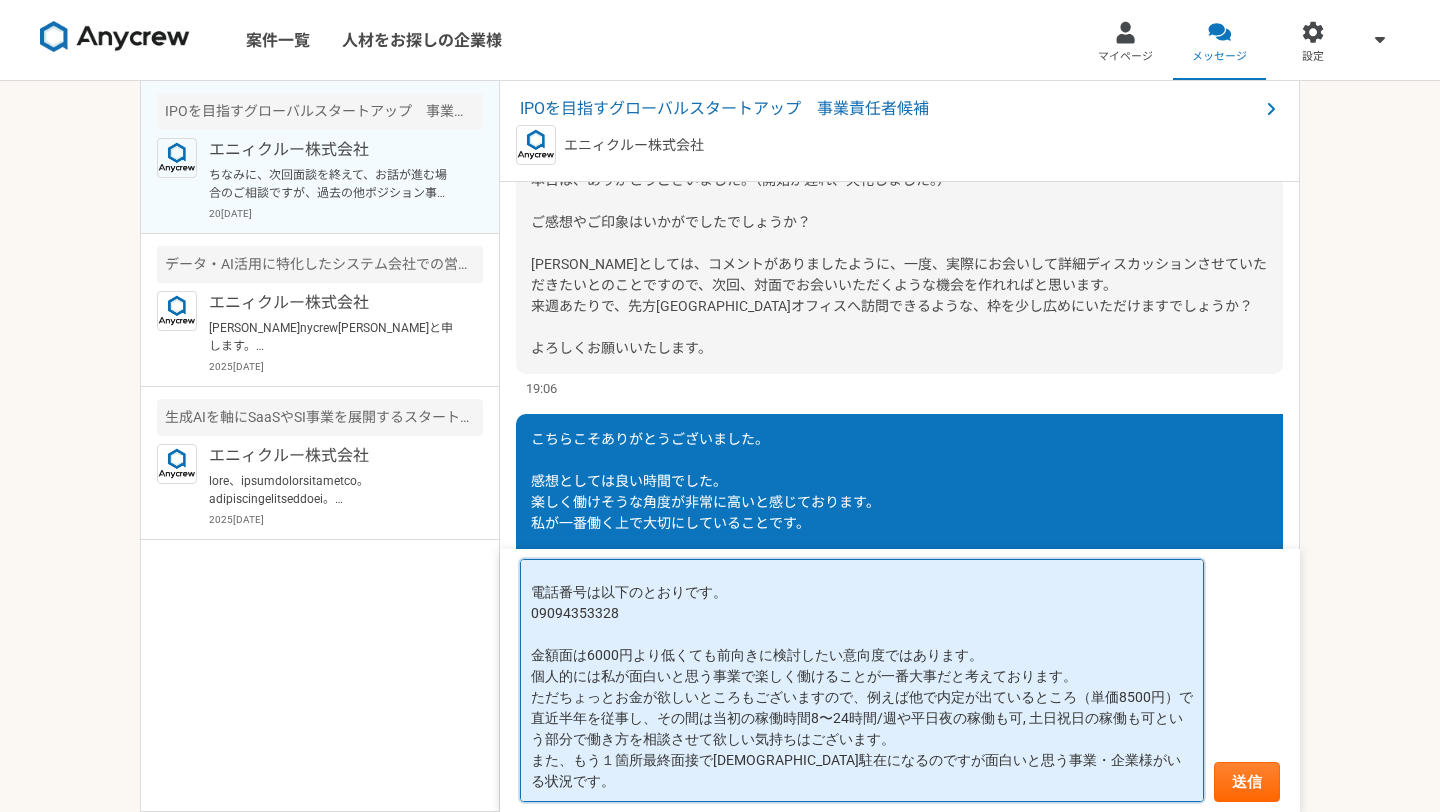 scroll, scrollTop: 9450, scrollLeft: 0, axis: vertical 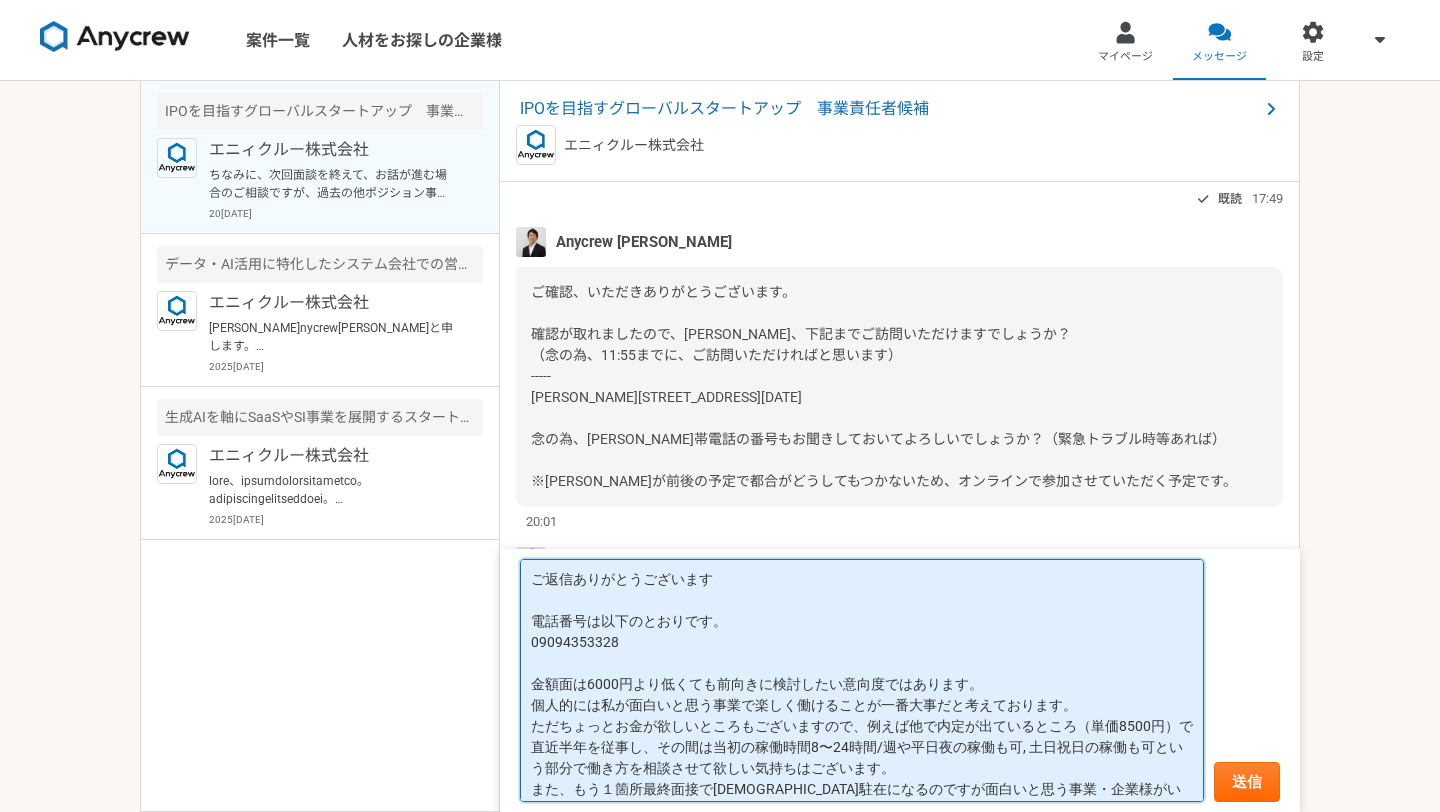 click on "ご返信ありがとうございます
電話番号は以下のとおりです。
09094353328
金額面は6000円より低くても前向きに検討したい意向度ではあります。
個人的には私が面白いと思う事業で楽しく働けることが一番大事だと考えております。
ただちょっとお金が欲しいところもございますので、例えば他で内定が出ているところ（単価8500円）で直近半年を従事し、その間は当初の稼働時間8〜24時間/週や平日夜の稼働も可, 土日祝日の稼働も可という部分で働き方を相談させて欲しい気持ちはございます。
また、もう１箇所最終面接で[DEMOGRAPHIC_DATA]駐在になるのですが面白いと思う事業・企業様がいる状況です。" at bounding box center [862, 681] 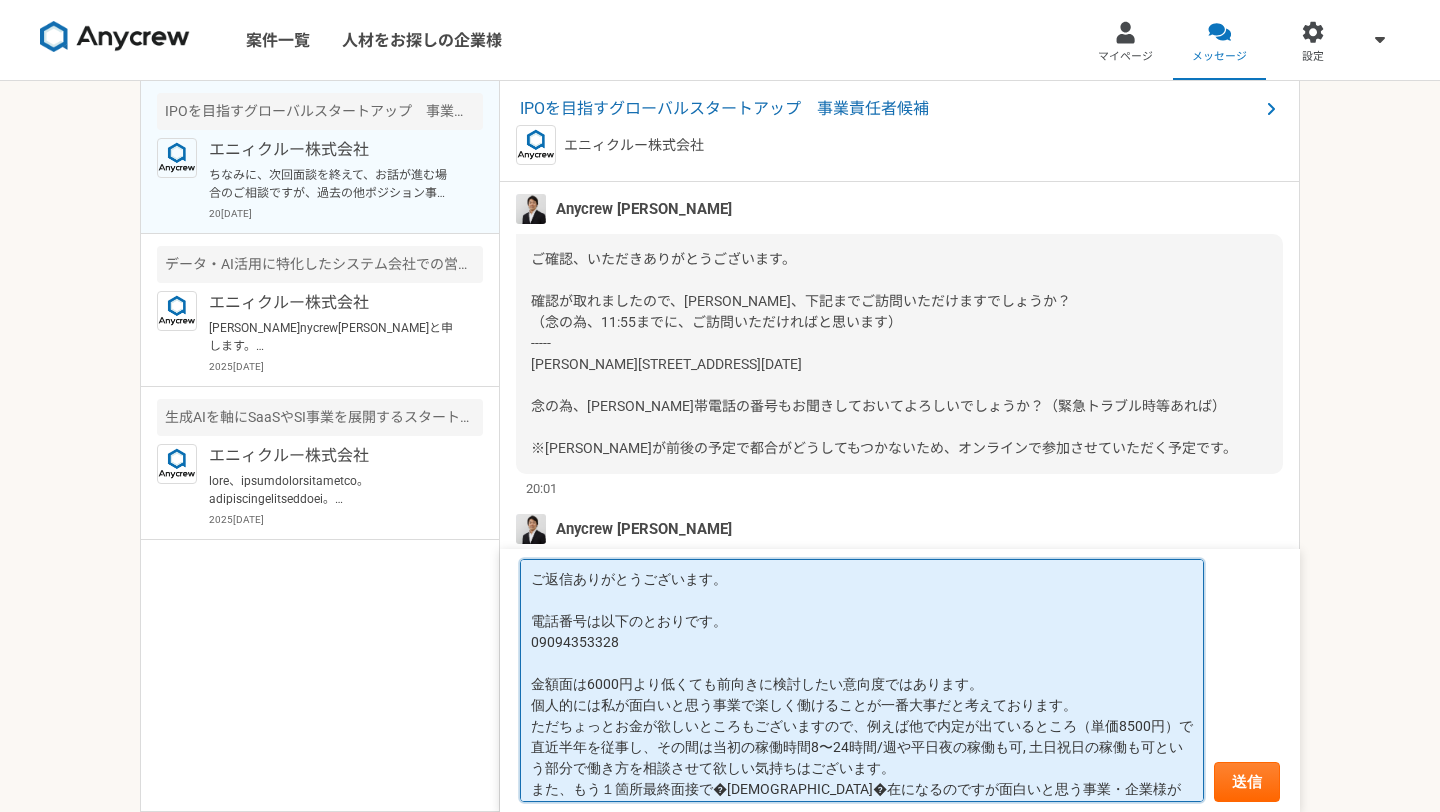 scroll, scrollTop: 10156, scrollLeft: 0, axis: vertical 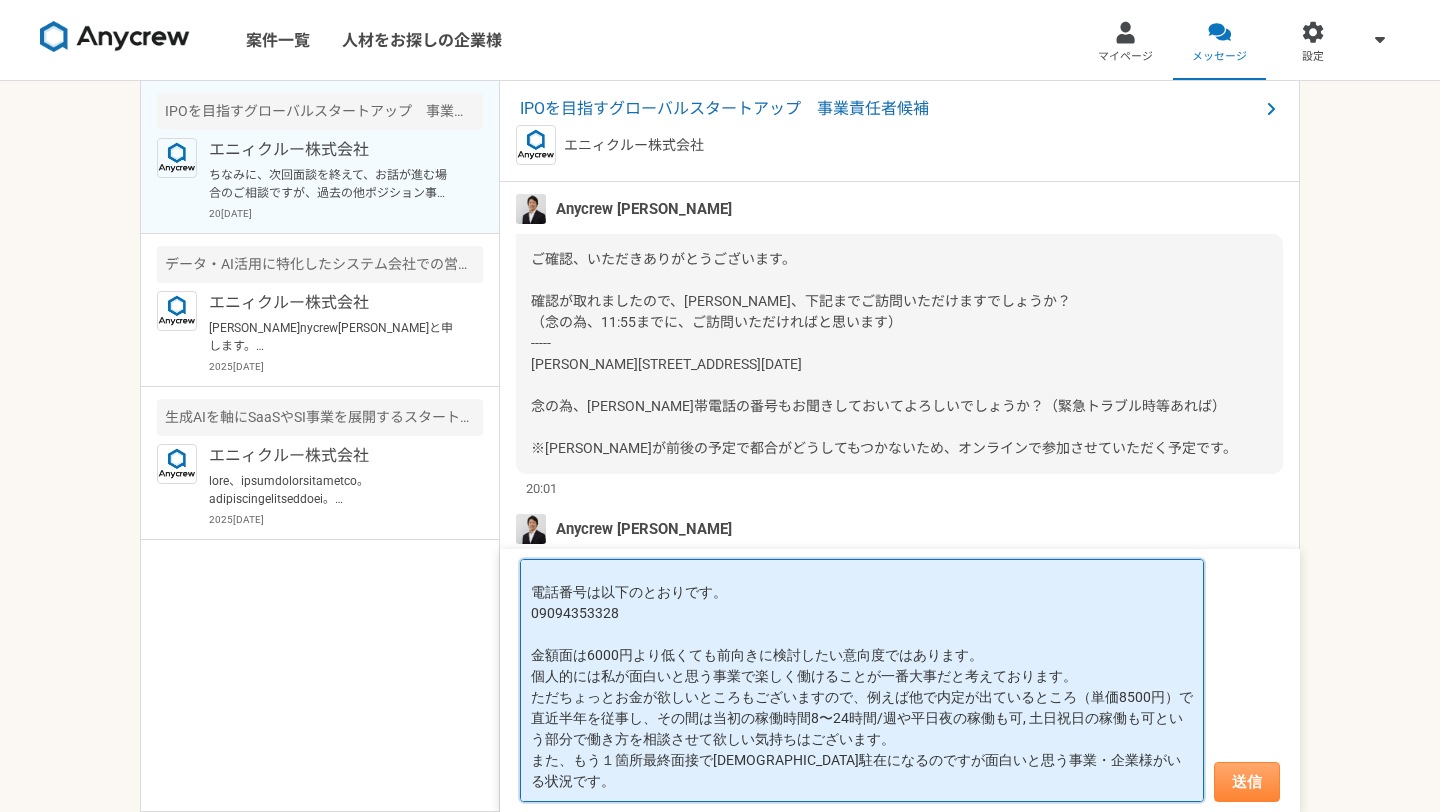 type on "ご返信ありがとうございます。
日時の件は承知いたしました。
電話番号は以下のとおりです。
09094353328
金額面は6000円より低くても前向きに検討したい意向度ではあります。
個人的には私が面白いと思う事業で楽しく働けることが一番大事だと考えております。
ただちょっとお金が欲しいところもございますので、例えば他で内定が出ているところ（単価8500円）で直近半年を従事し、その間は当初の稼働時間8〜24時間/週や平日夜の稼働も可, 土日祝日の稼働も可という部分で働き方を相談させて欲しい気持ちはございます。
また、もう１箇所最終面接で[DEMOGRAPHIC_DATA]駐在になるのですが面白いと思う事業・企業様がいる状況です。" 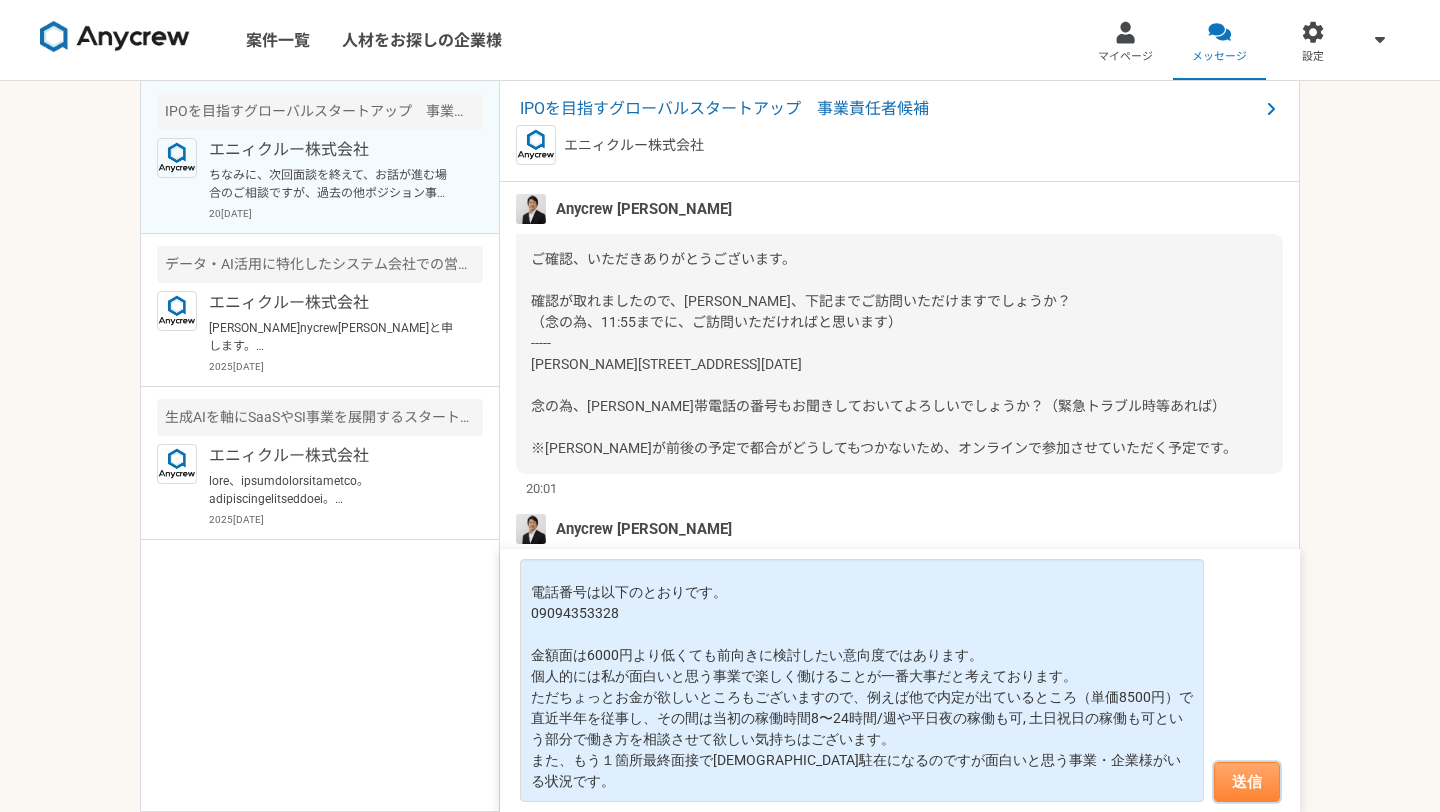 click on "送信" at bounding box center (1247, 782) 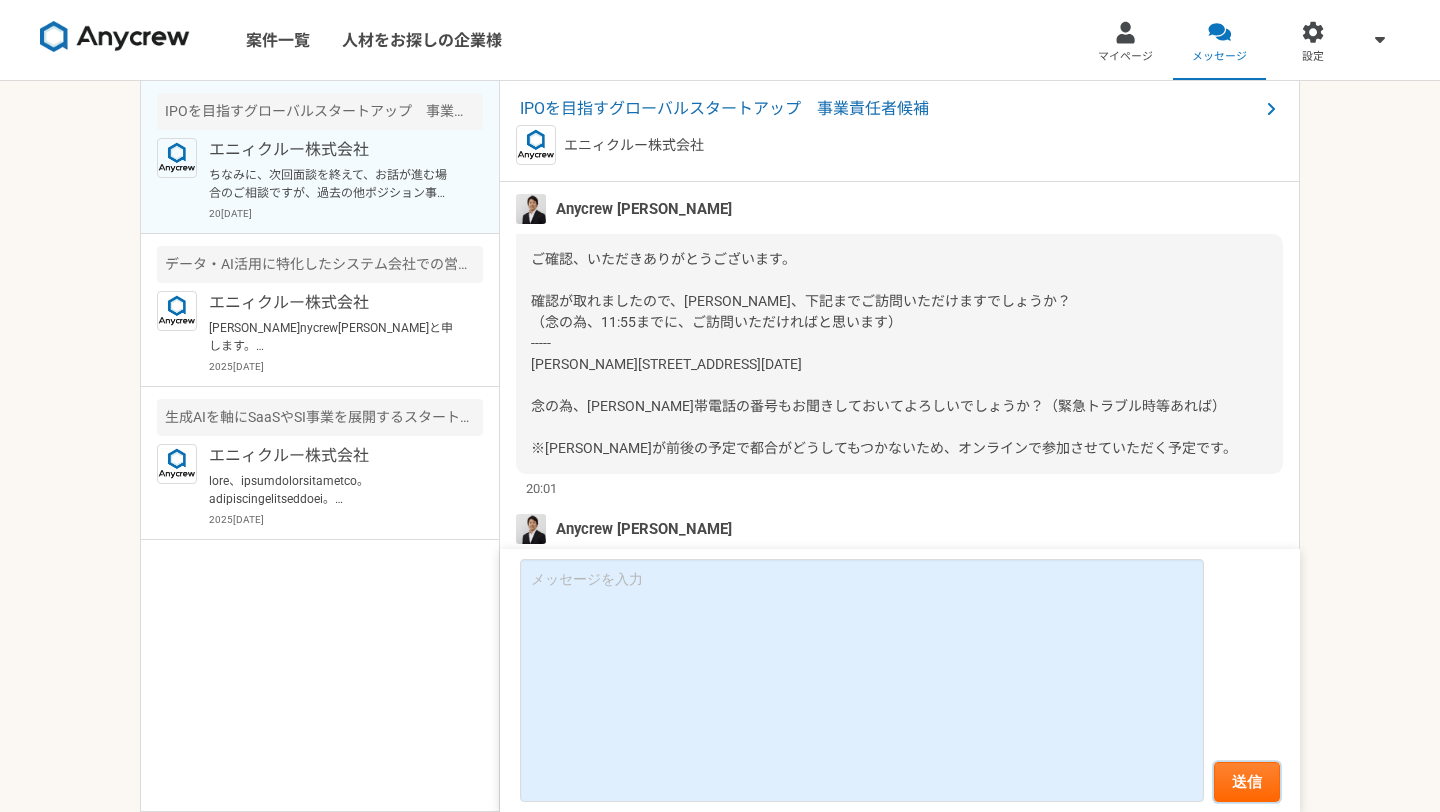 scroll, scrollTop: 0, scrollLeft: 0, axis: both 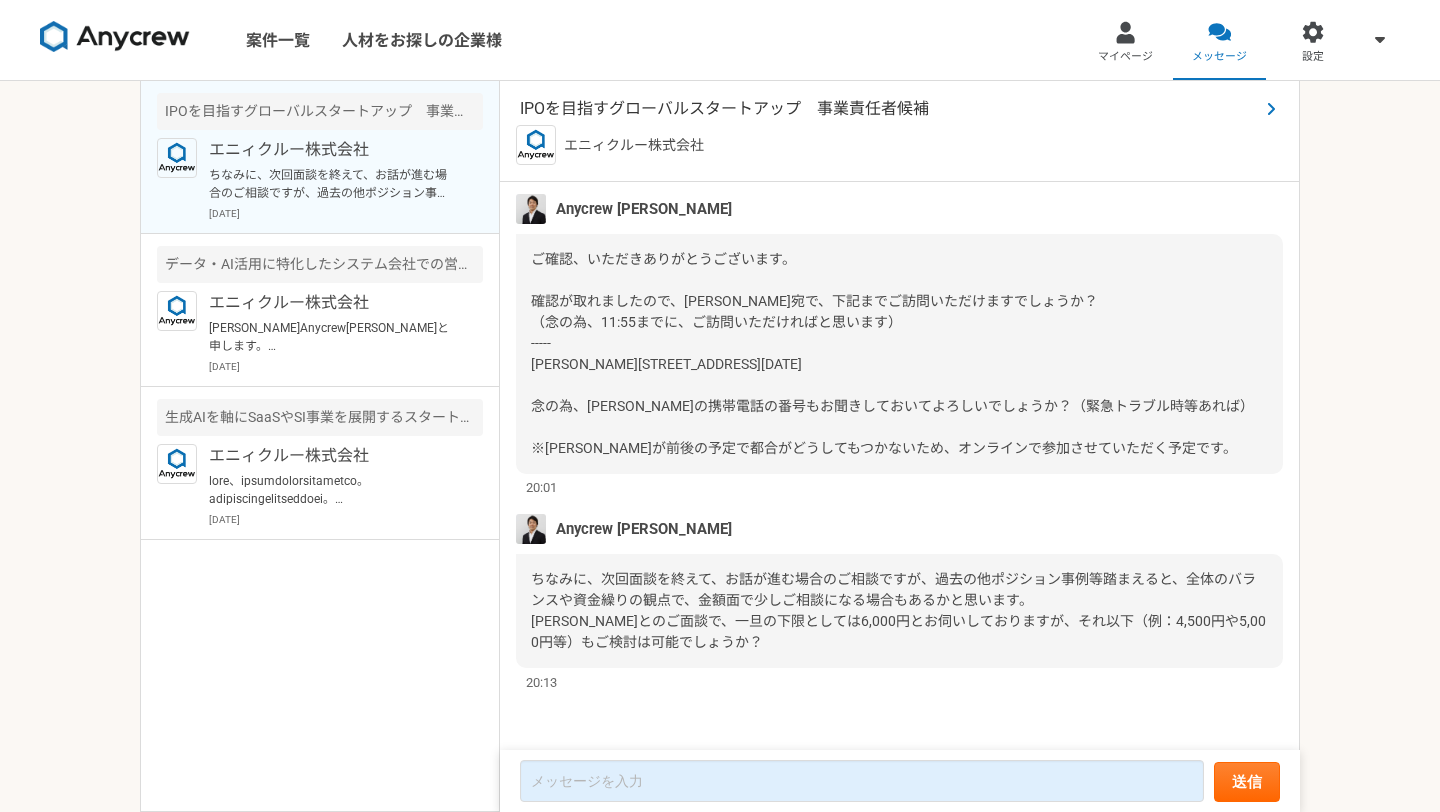 click on "IPOを目指すグローバルスタートアップ　事業責任者候補" at bounding box center [889, 109] 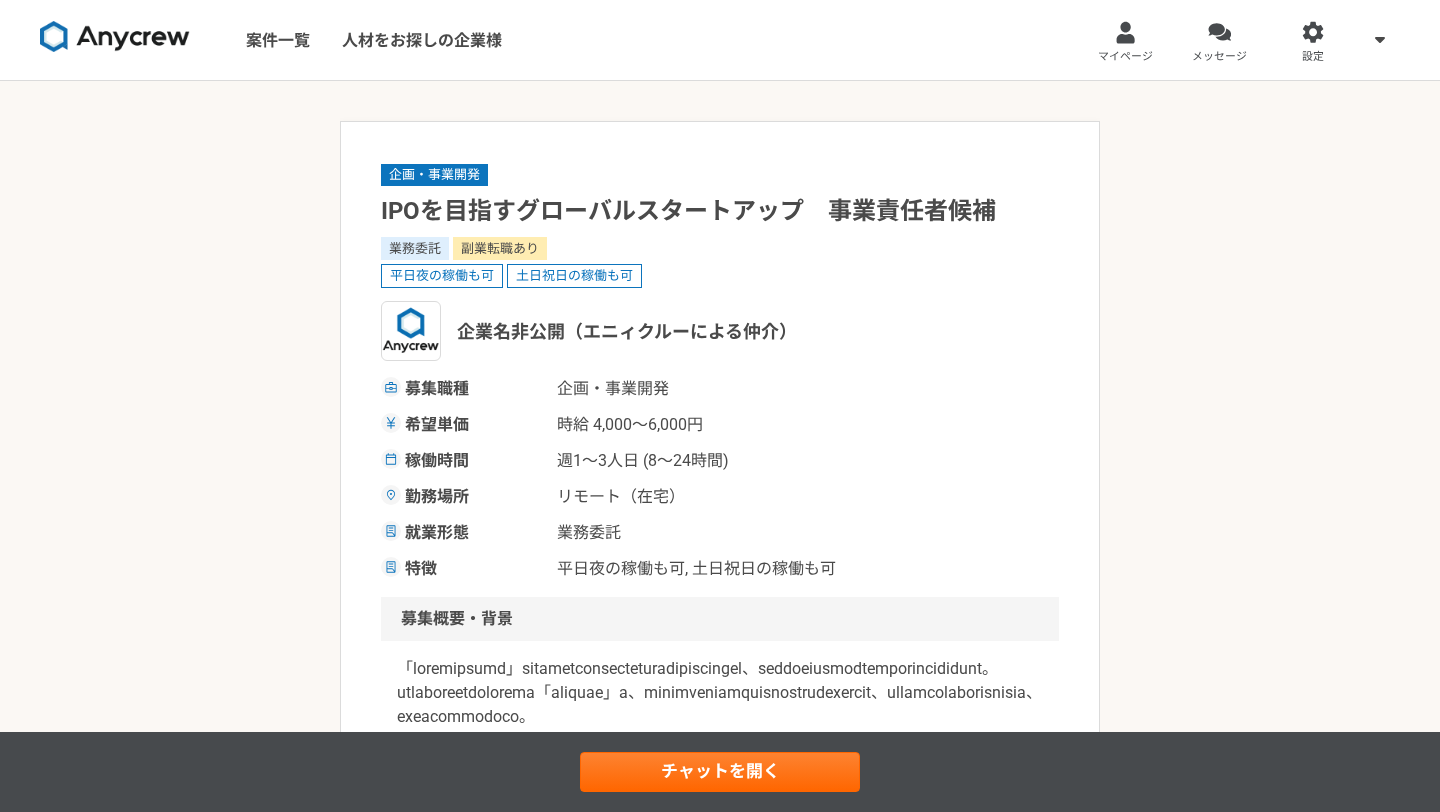 scroll, scrollTop: 268, scrollLeft: 0, axis: vertical 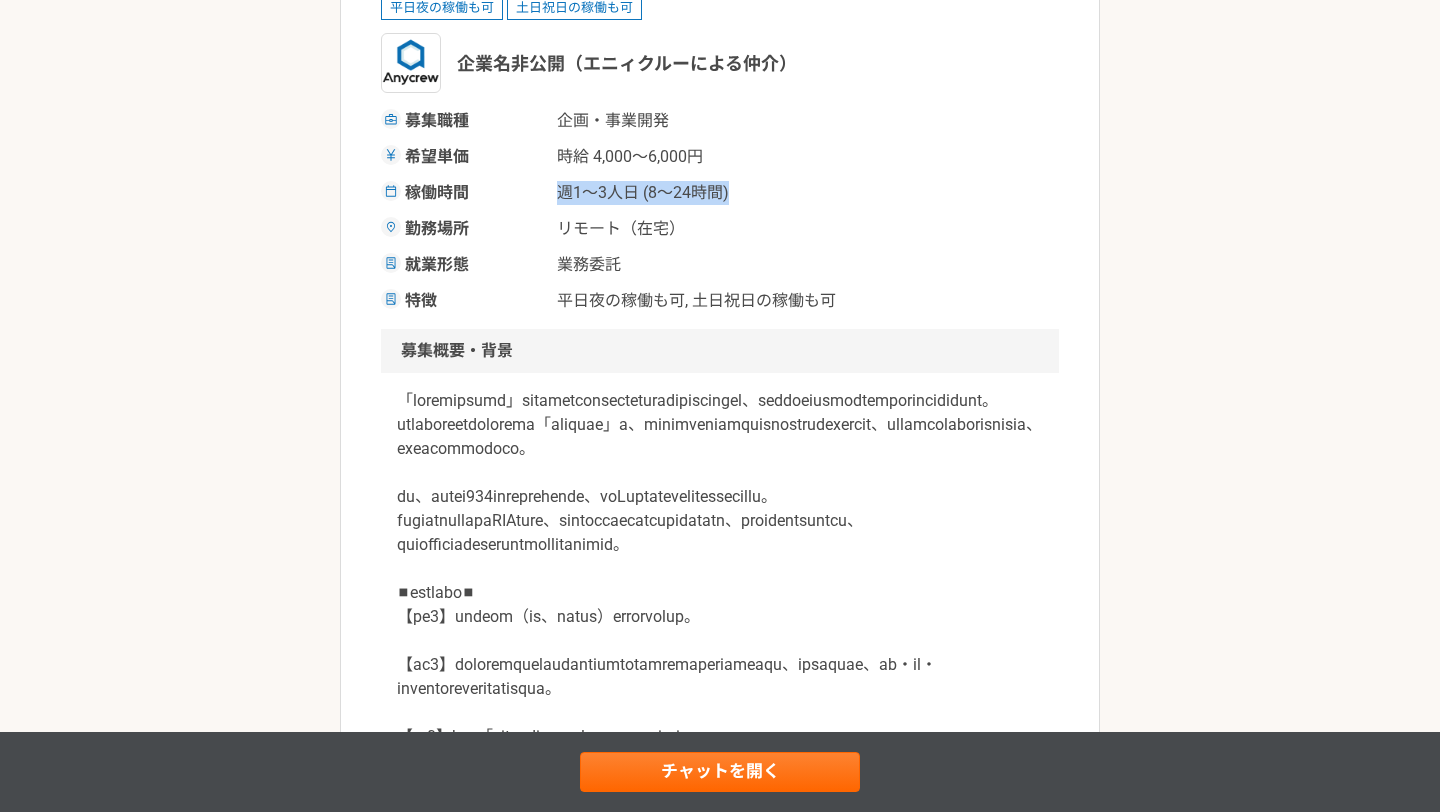 drag, startPoint x: 554, startPoint y: 190, endPoint x: 751, endPoint y: 195, distance: 197.06345 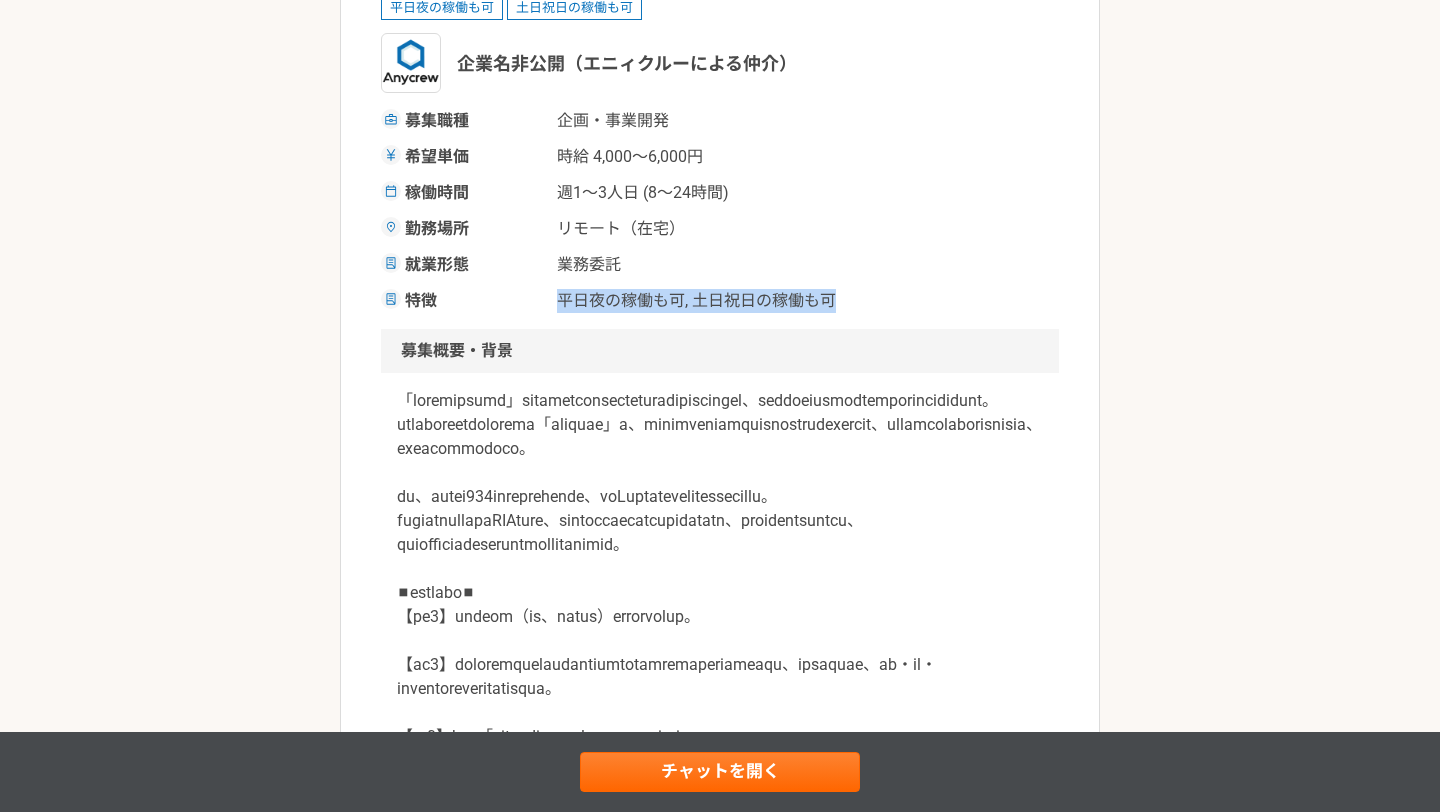 copy on "平日夜の稼働も可, 土日祝日の稼働も可" 